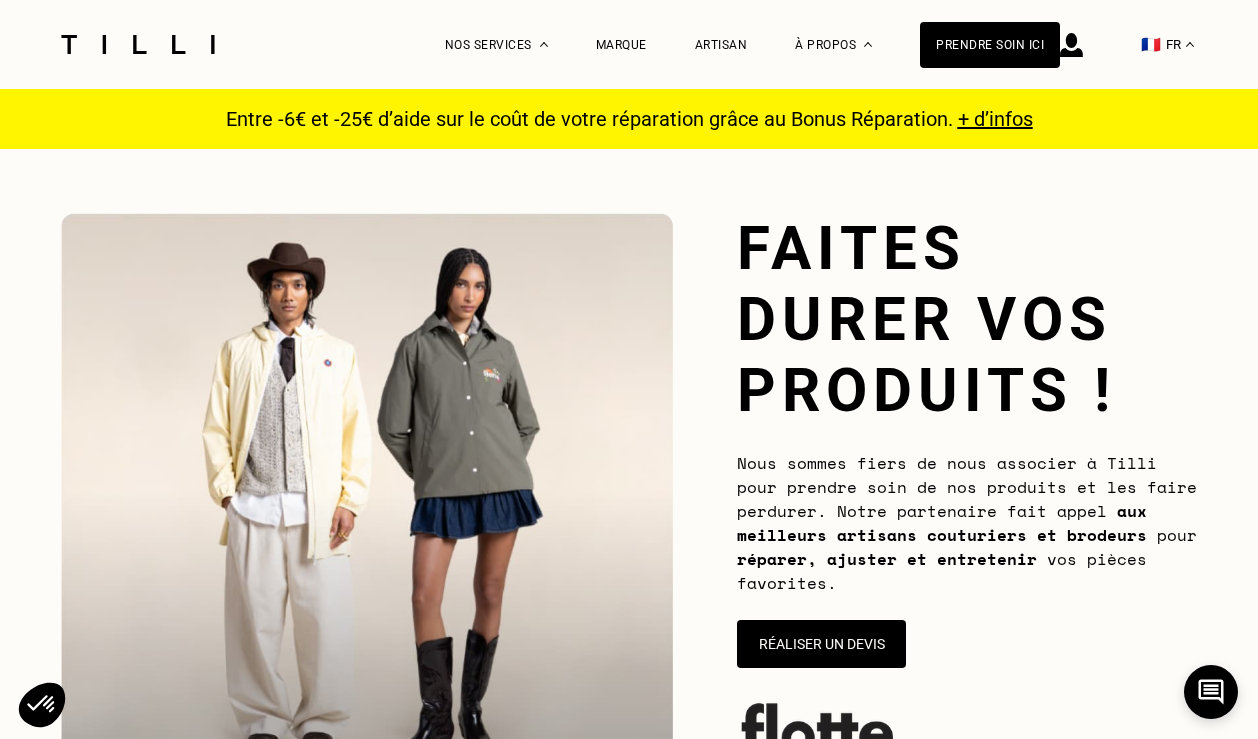 scroll, scrollTop: 0, scrollLeft: 0, axis: both 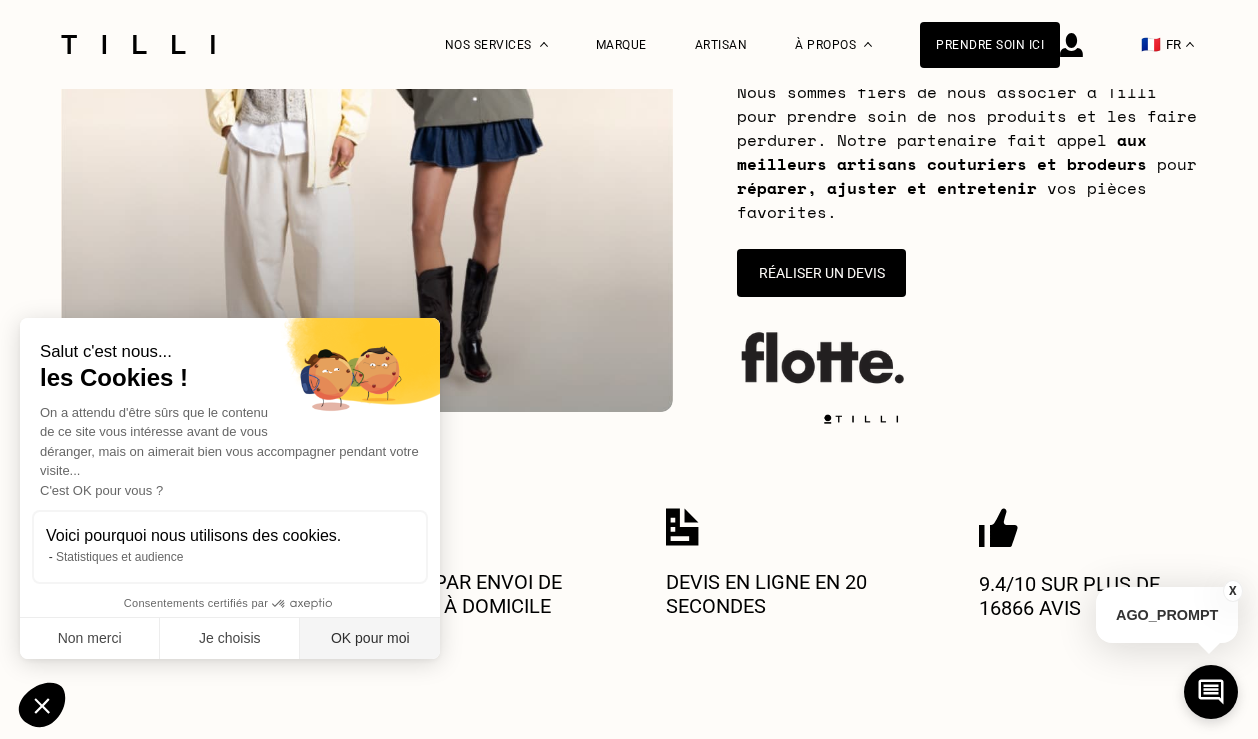 click on "OK pour moi" at bounding box center (370, 639) 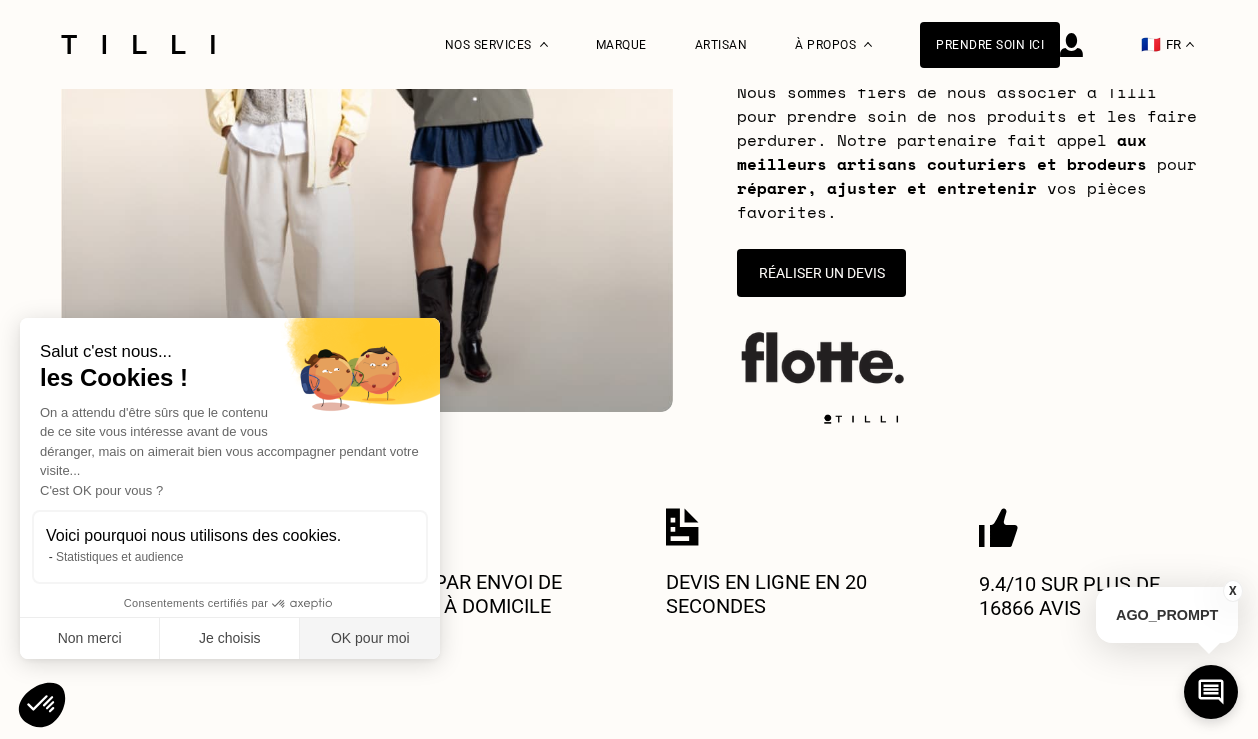 checkbox on "true" 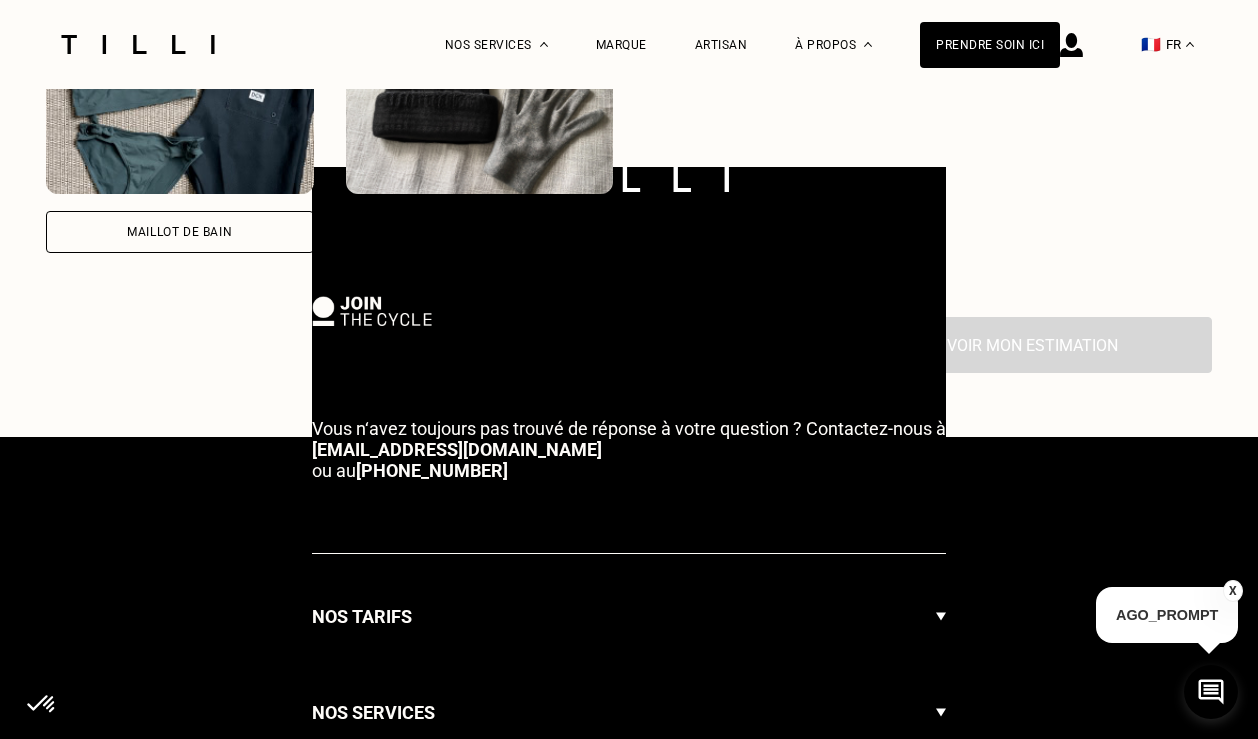 scroll, scrollTop: 1900, scrollLeft: 0, axis: vertical 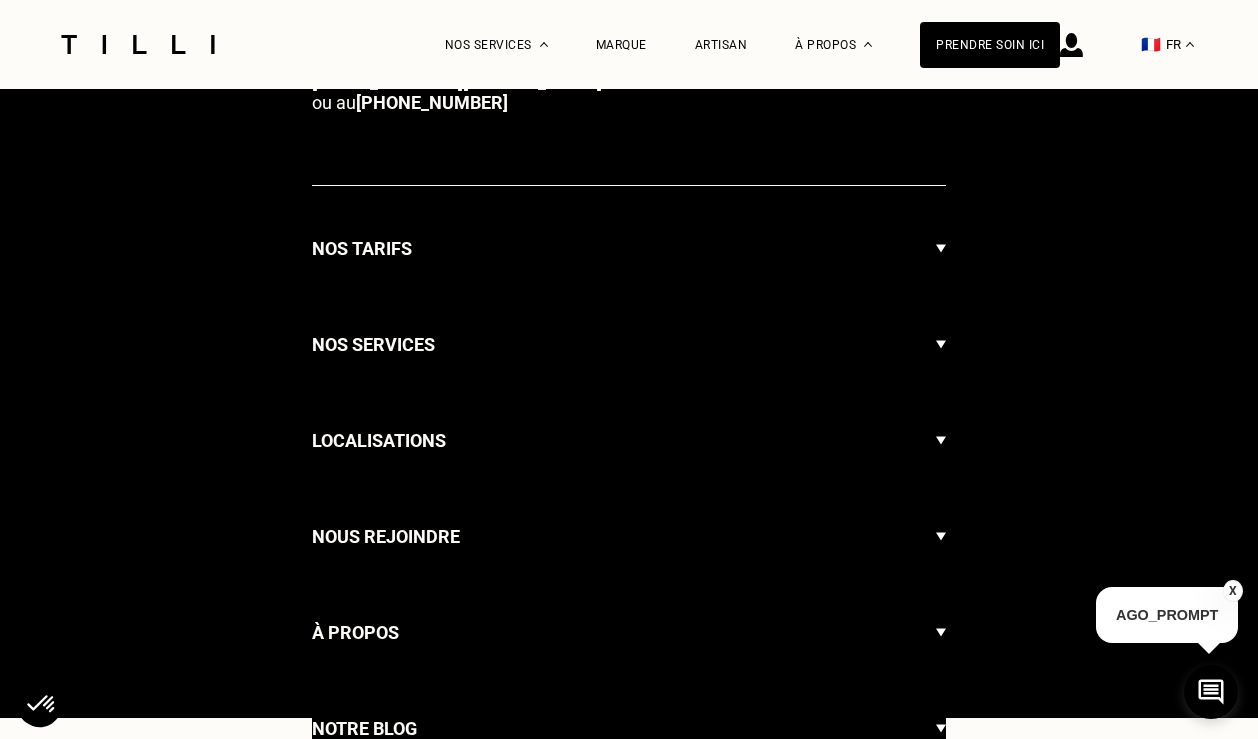 click on "Nos tarifs" at bounding box center [629, 249] 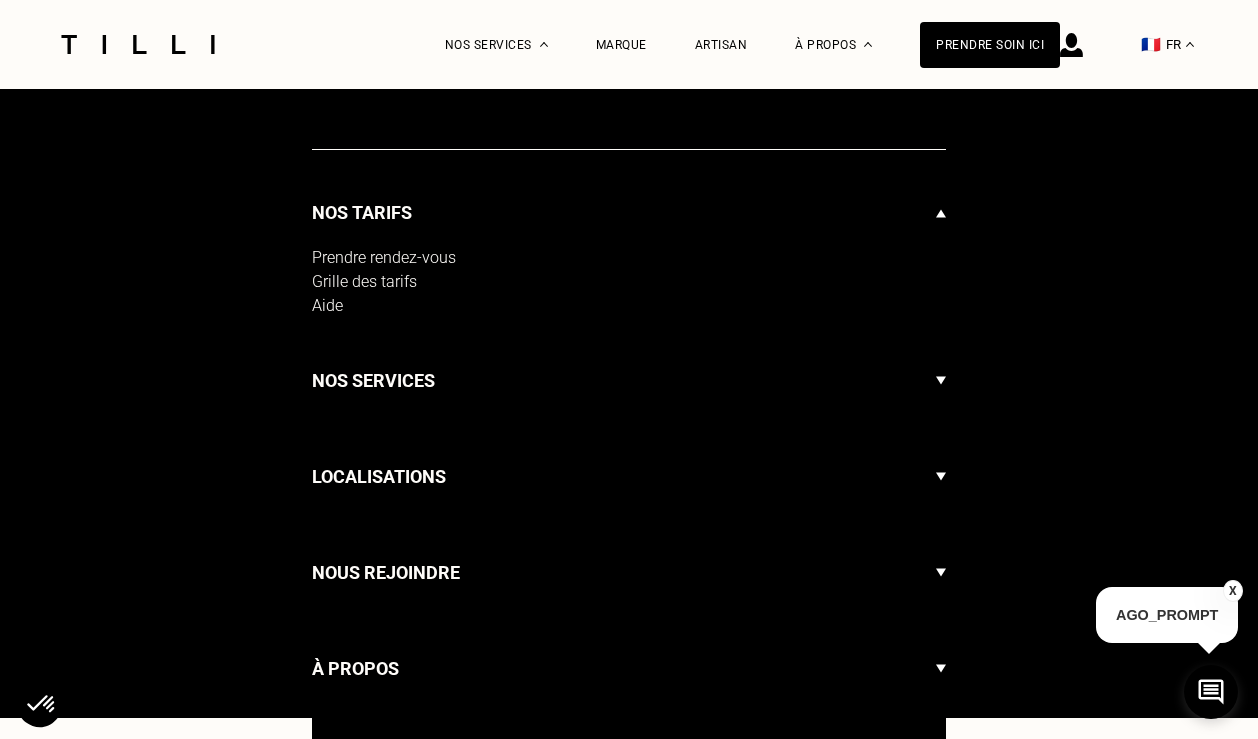 click on "Prendre rendez-vous" at bounding box center (629, 258) 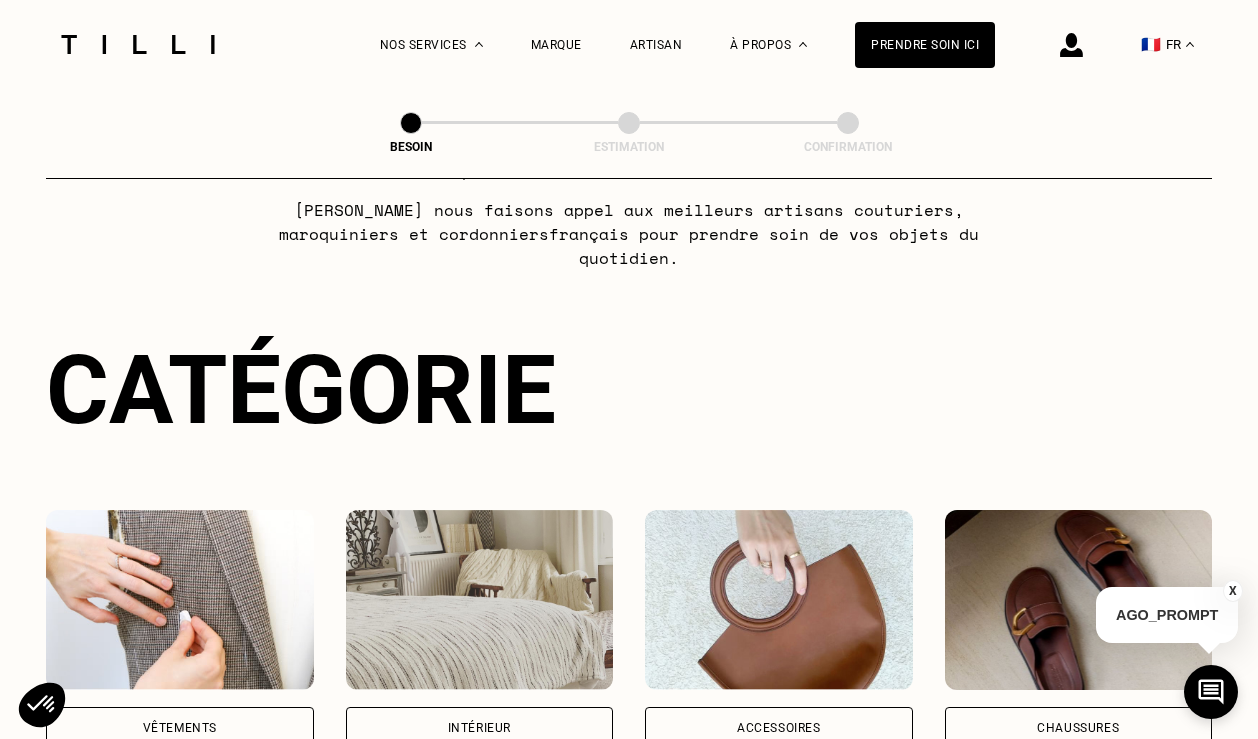 scroll, scrollTop: 300, scrollLeft: 0, axis: vertical 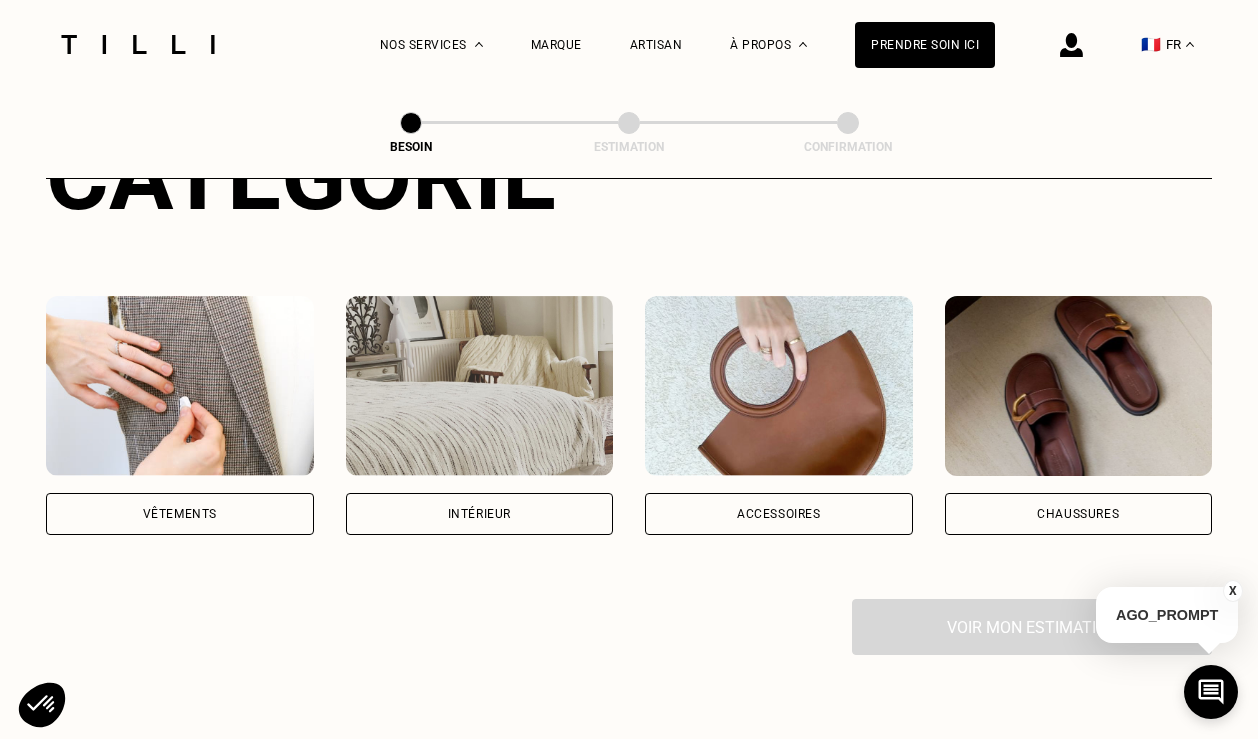 click on "Vêtements" at bounding box center [180, 514] 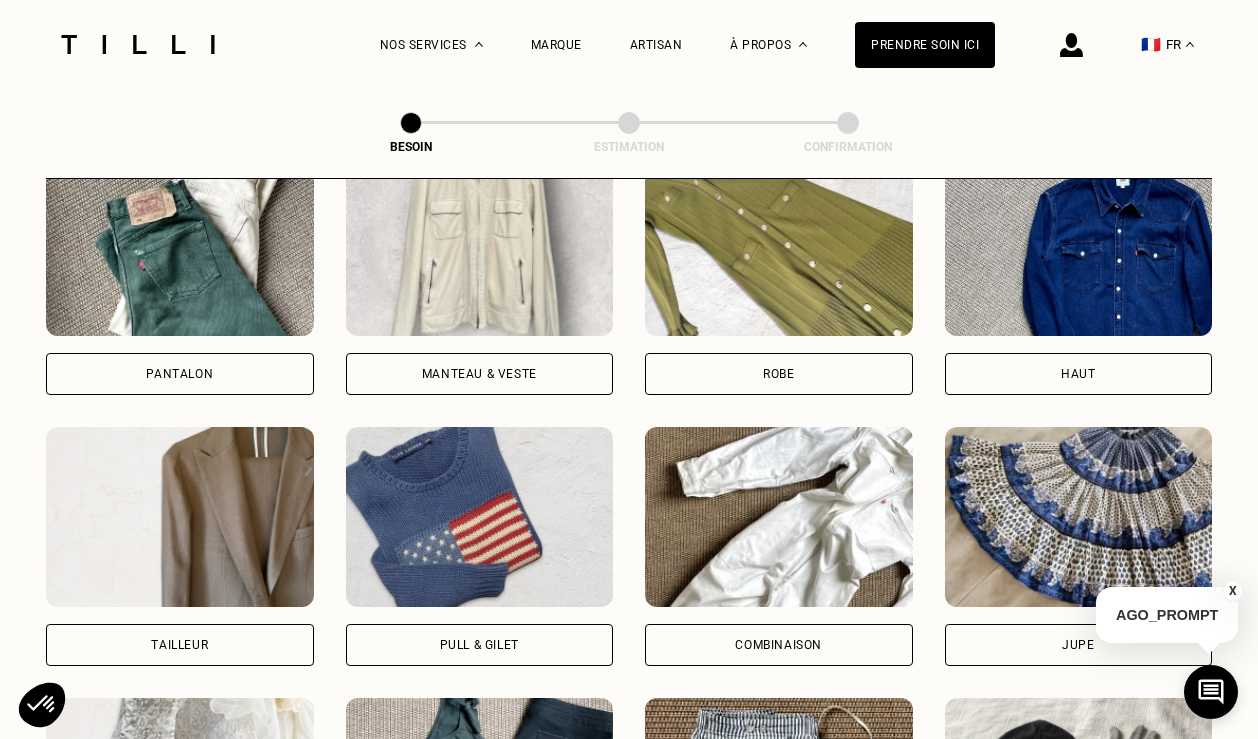 scroll, scrollTop: 990, scrollLeft: 0, axis: vertical 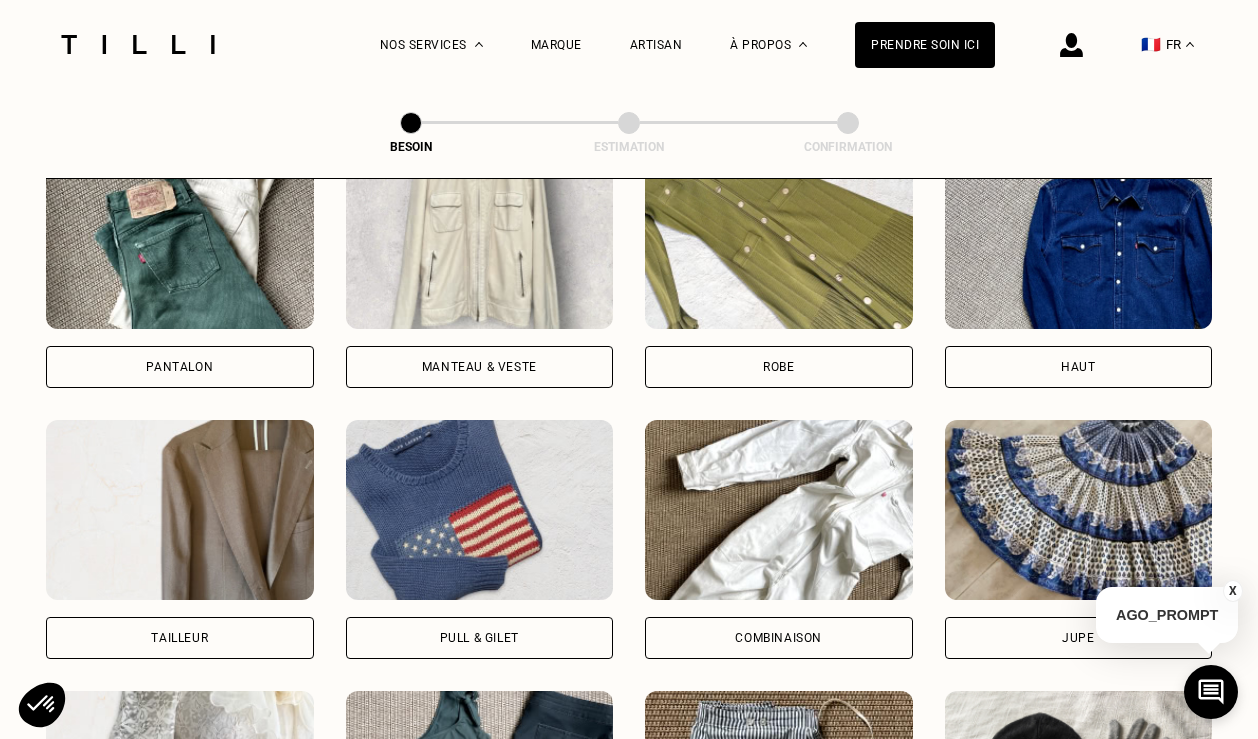 click on "Manteau & Veste" at bounding box center (479, 367) 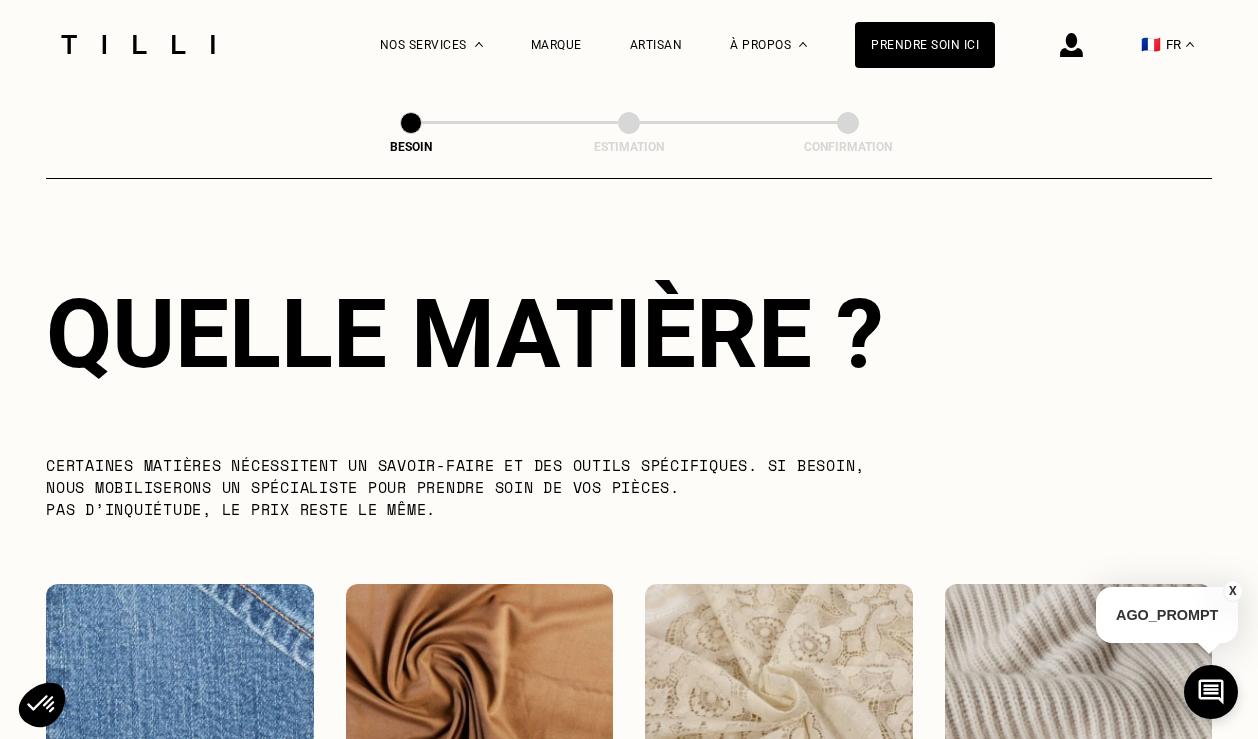 scroll, scrollTop: 1728, scrollLeft: 0, axis: vertical 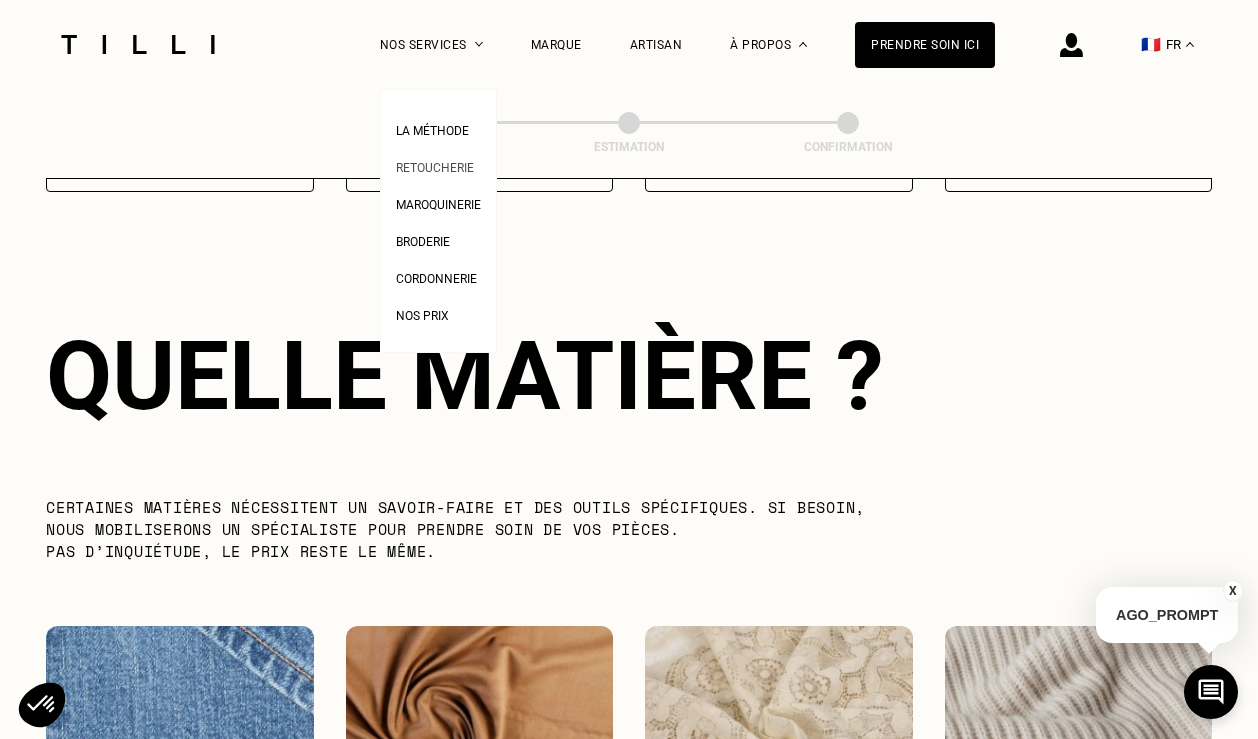 click on "Retoucherie" at bounding box center [435, 165] 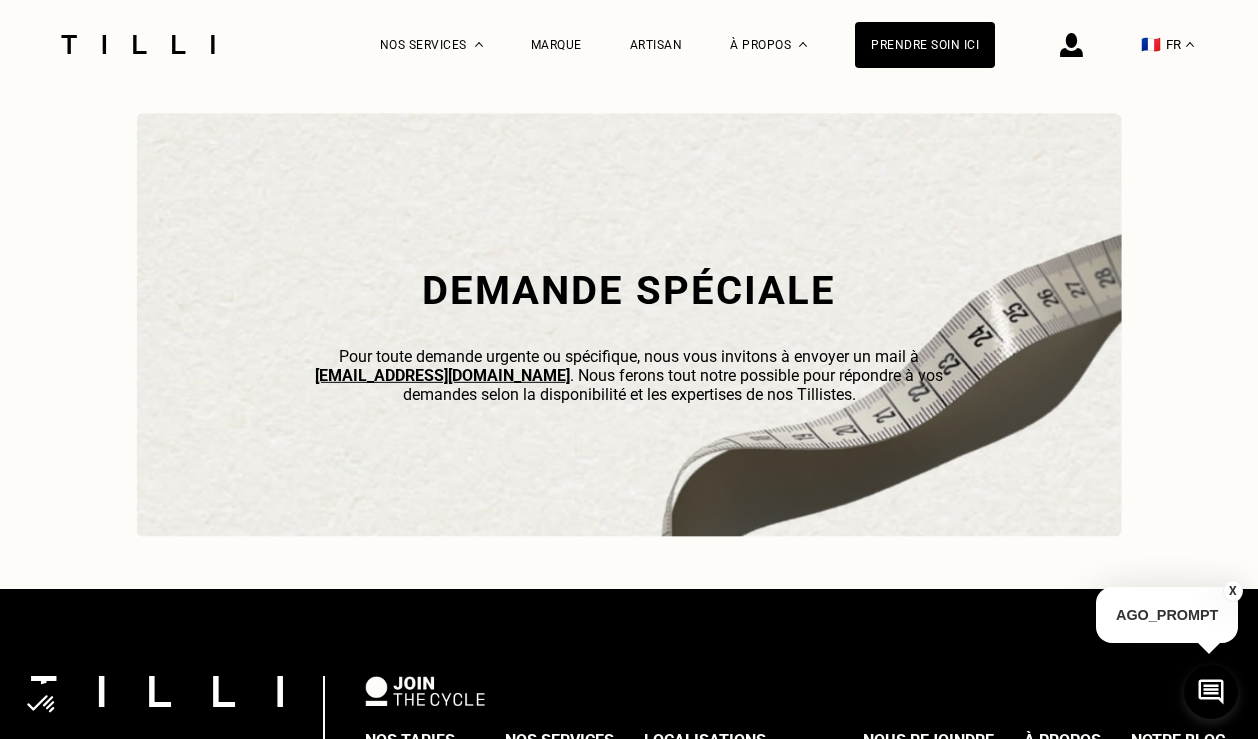 scroll, scrollTop: 5700, scrollLeft: 0, axis: vertical 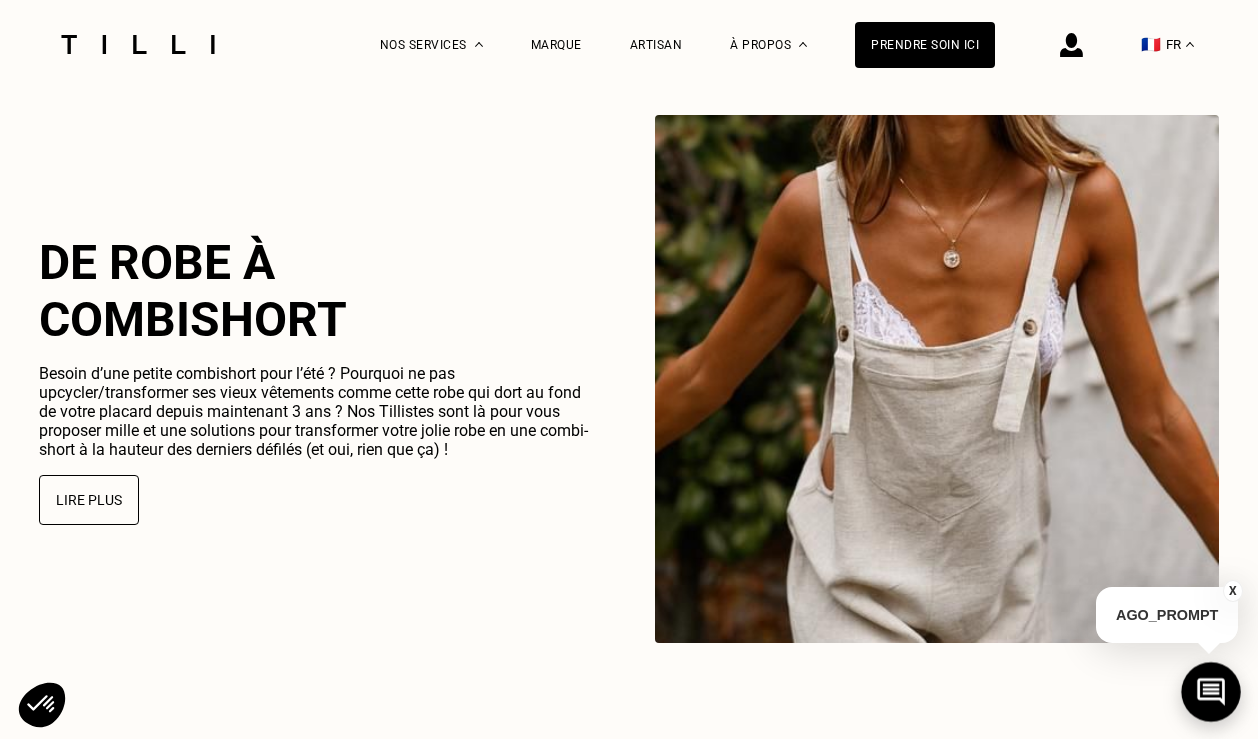 click 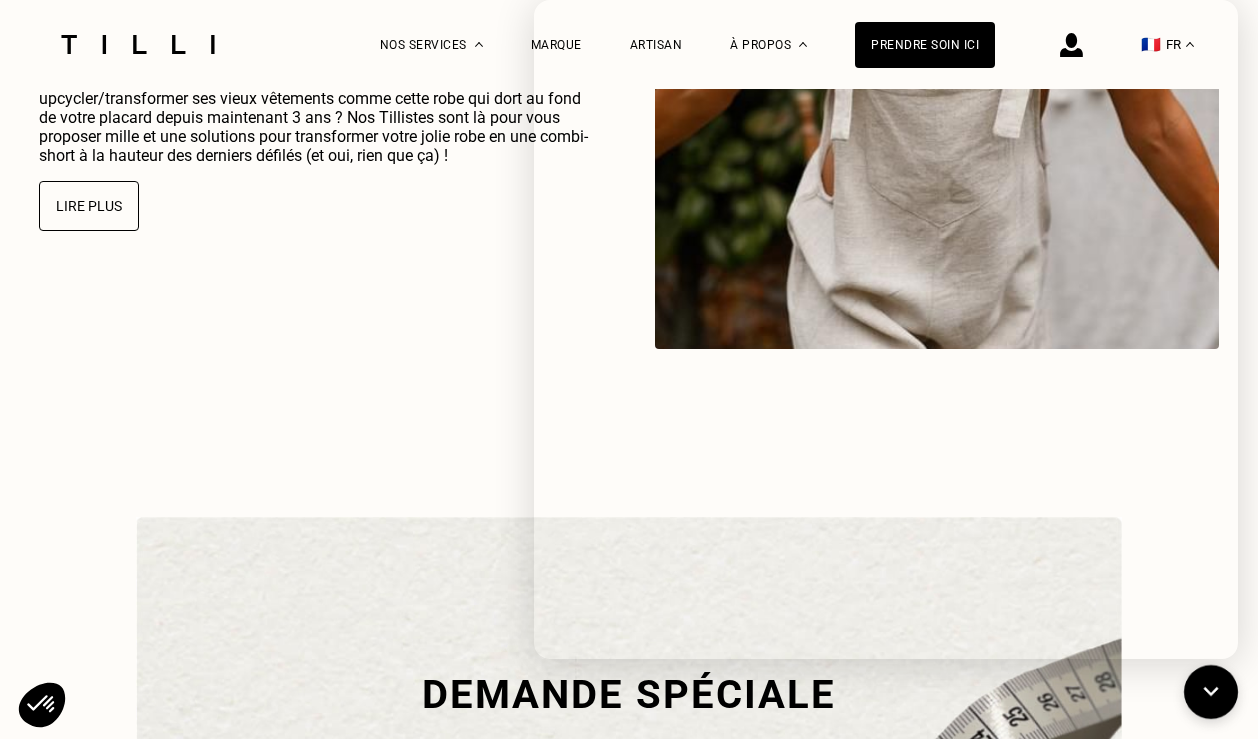 scroll, scrollTop: 5300, scrollLeft: 0, axis: vertical 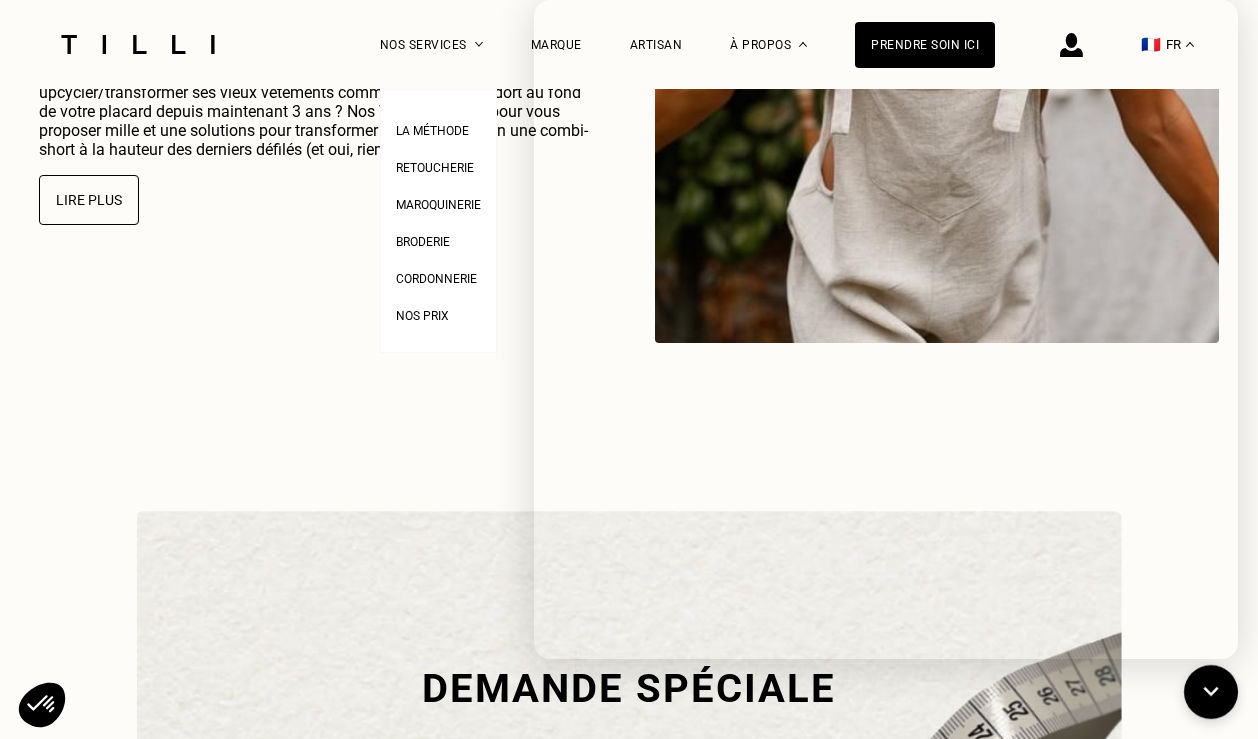 click on "De robe à combishort Besoin d’une petite combishort pour l’été ? Pourquoi ne pas upcycler/transformer ses vieux vêtements comme cette robe qui dort au fond de votre placard depuis maintenant 3 ans ? Nos Tillistes sont là pour vous proposer mille et une solutions pour transformer votre jolie robe en une combi-short à la hauteur des derniers défilés (et oui, rien que ça) ! Lire plus" at bounding box center [629, 79] 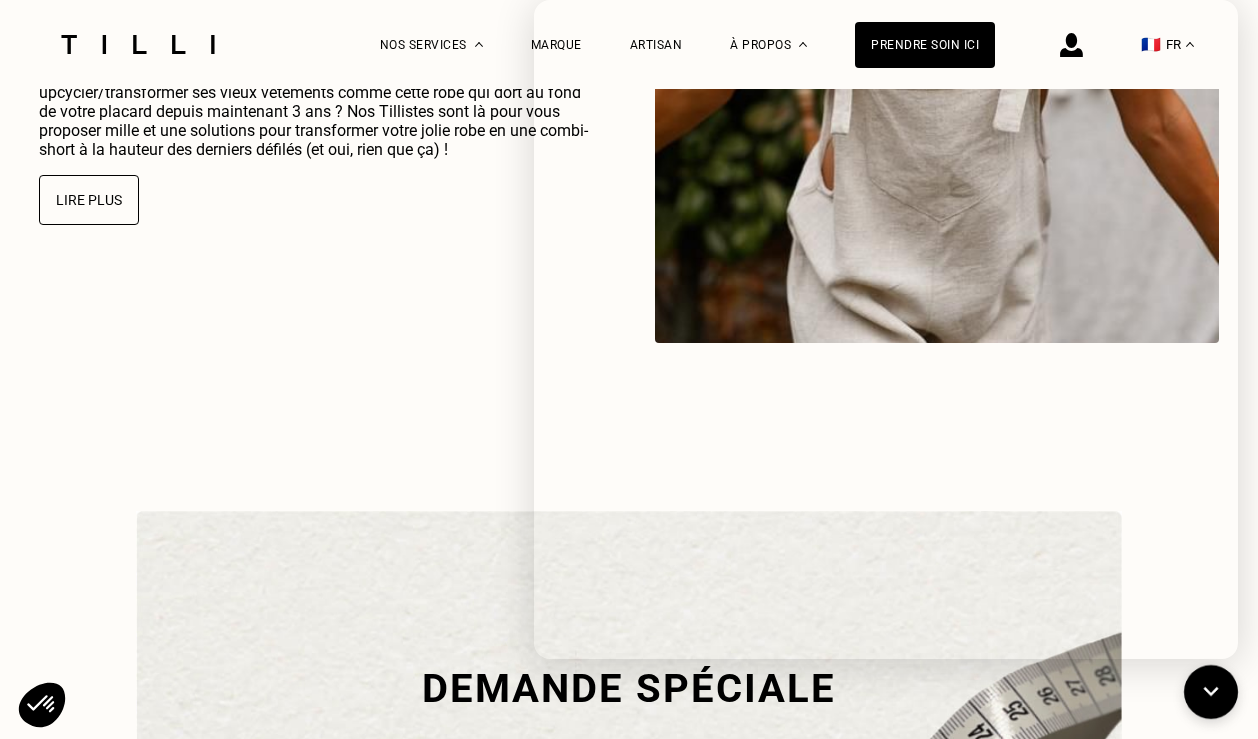 click on "De robe à combishort Besoin d’une petite combishort pour l’été ? Pourquoi ne pas upcycler/transformer ses vieux vêtements comme cette robe qui dort au fond de votre placard depuis maintenant 3 ans ? Nos Tillistes sont là pour vous proposer mille et une solutions pour transformer votre jolie robe en une combi-short à la hauteur des derniers défilés (et oui, rien que ça) ! Lire plus" at bounding box center [629, 79] 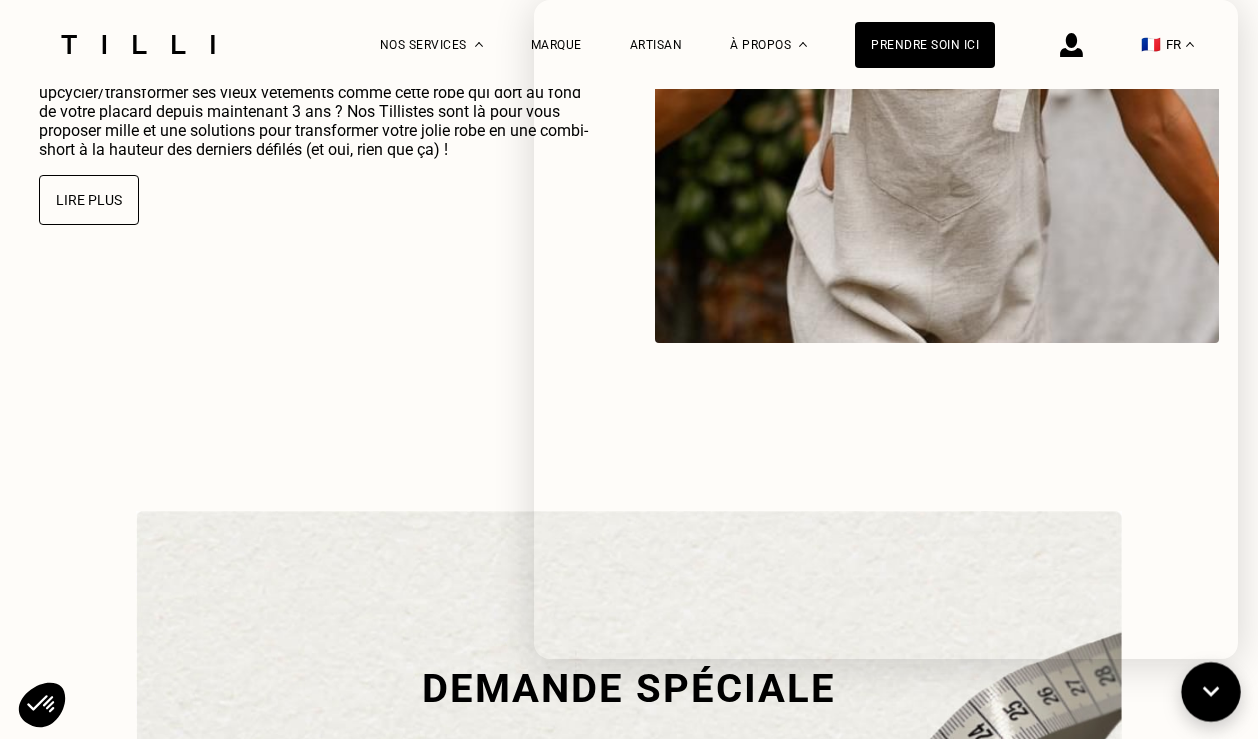 click 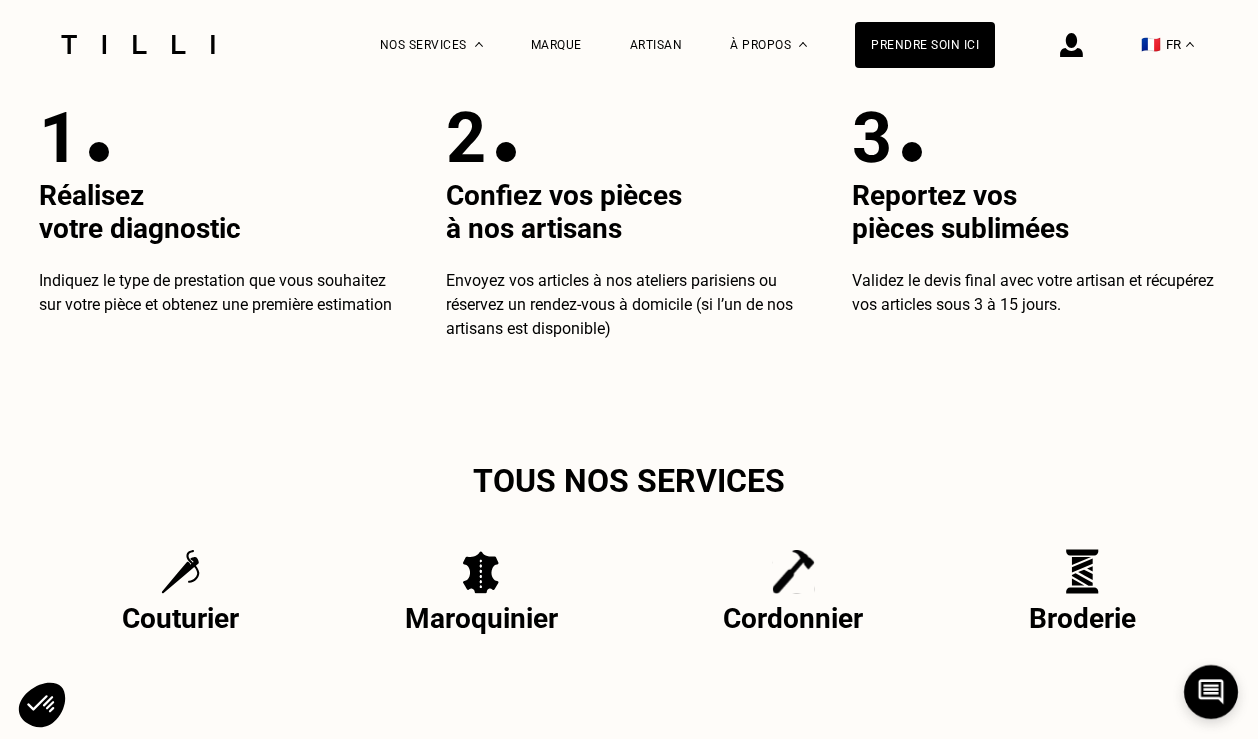 scroll, scrollTop: 3600, scrollLeft: 0, axis: vertical 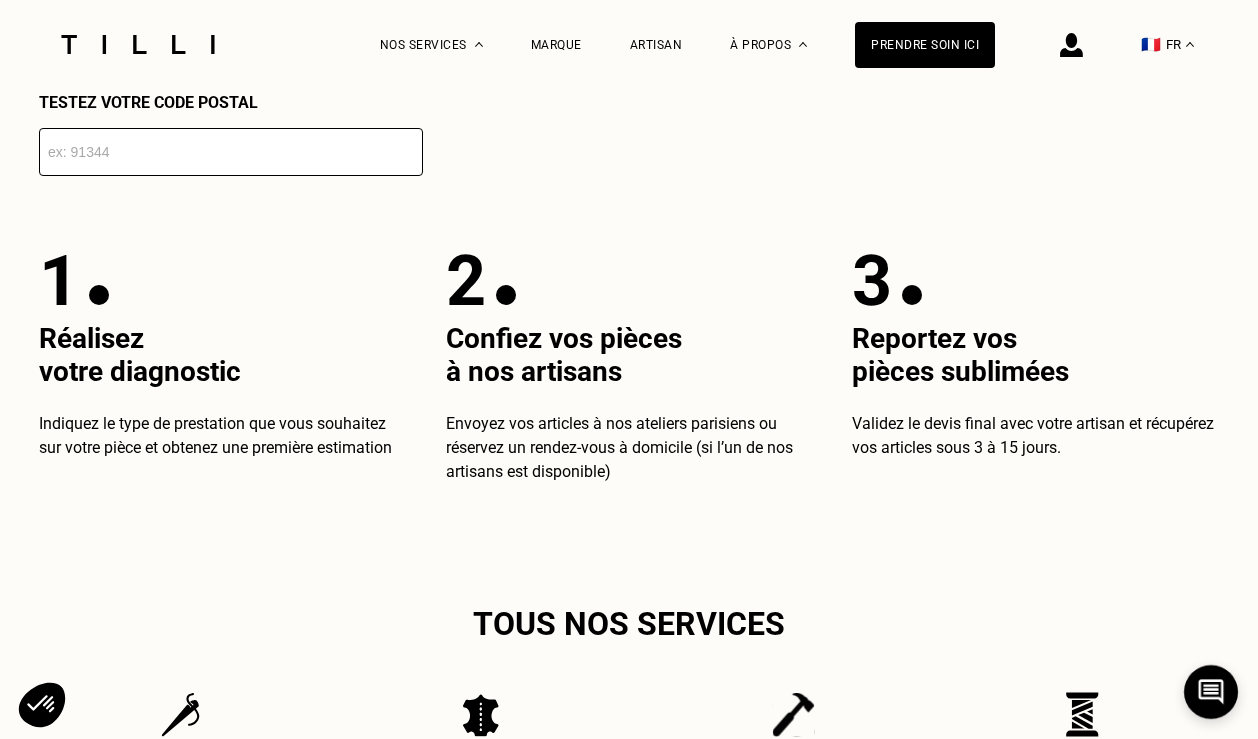click at bounding box center [138, 44] 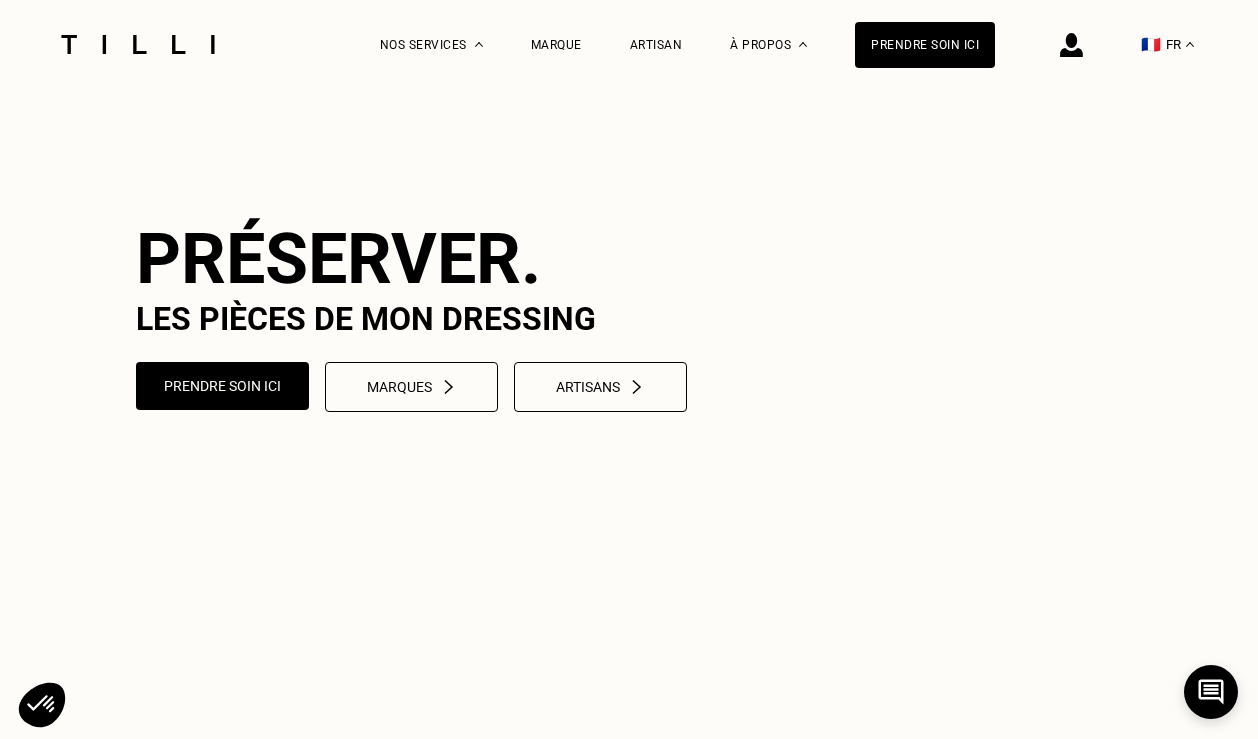 scroll, scrollTop: 200, scrollLeft: 0, axis: vertical 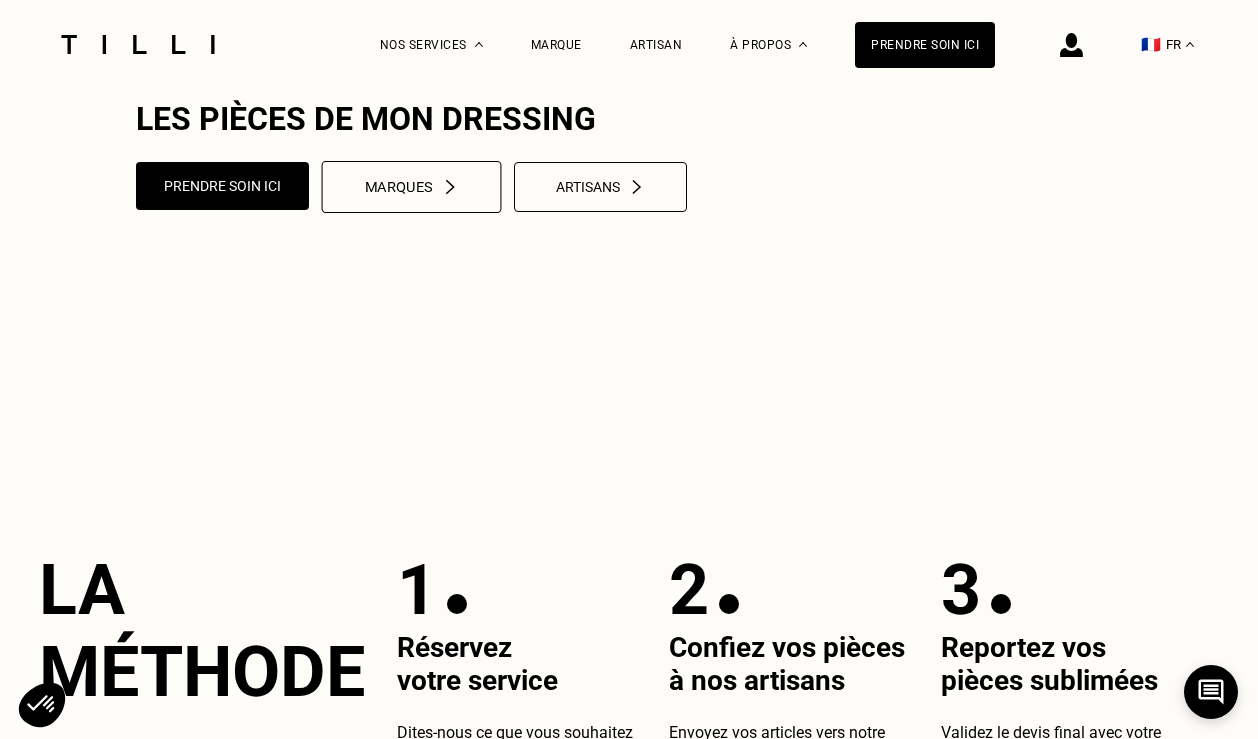 click at bounding box center (450, 186) 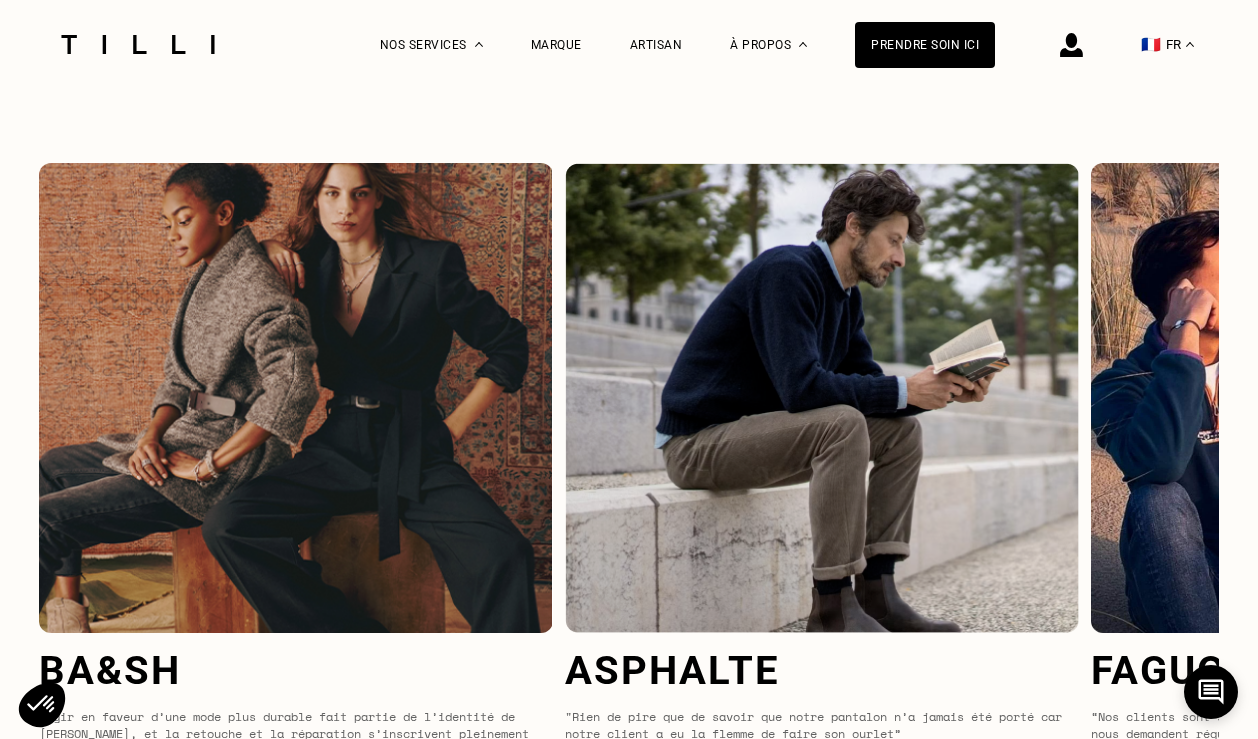 scroll, scrollTop: 7086, scrollLeft: 0, axis: vertical 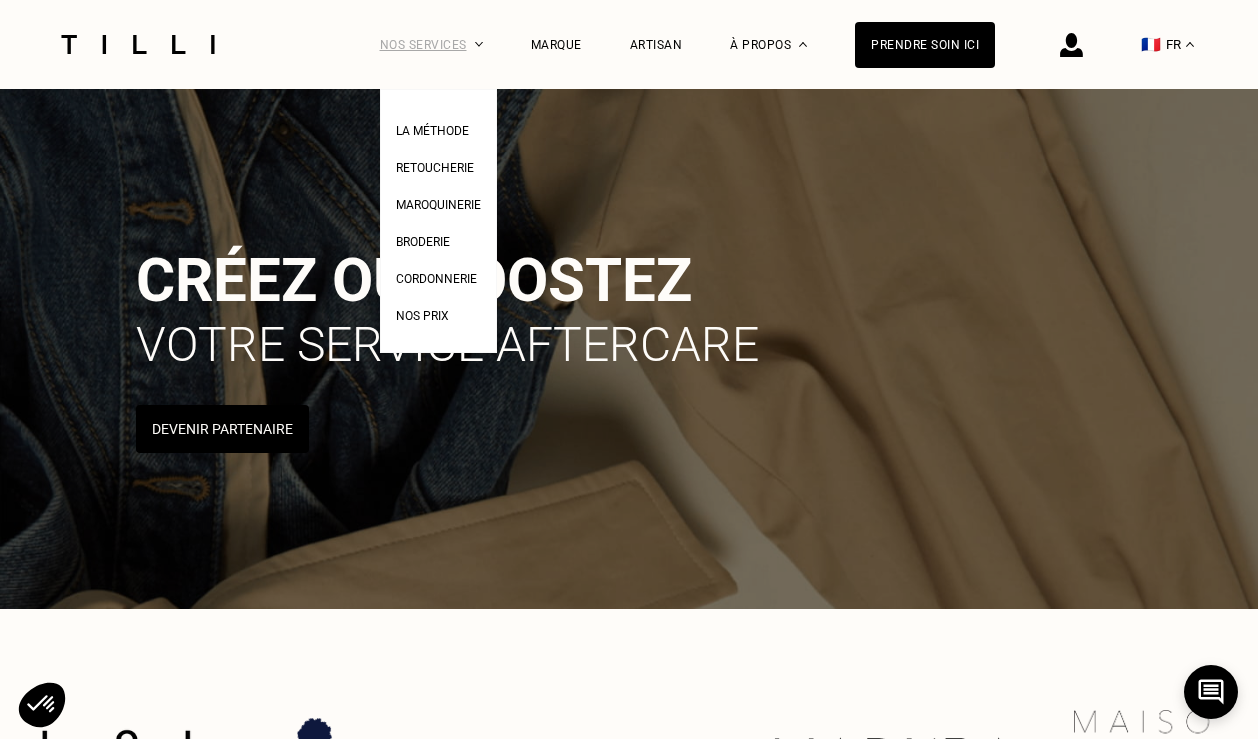 click on "Nos services" at bounding box center (431, 44) 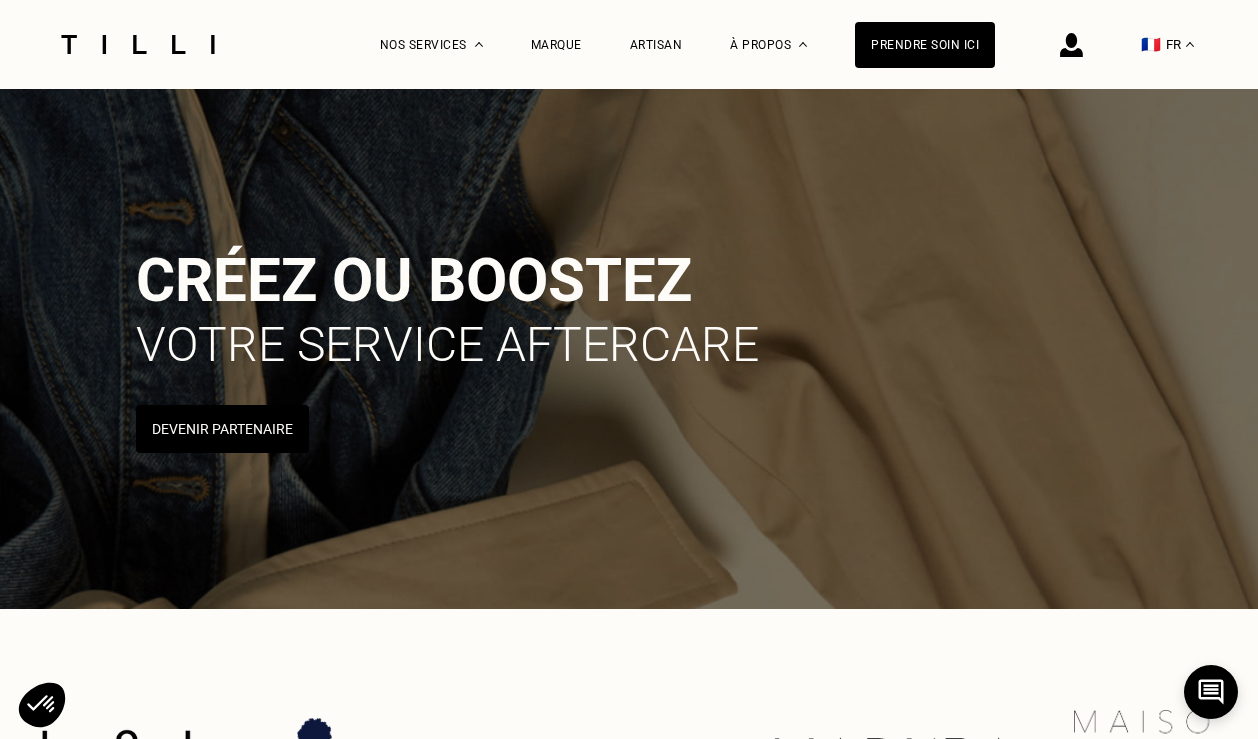 click at bounding box center [138, 44] 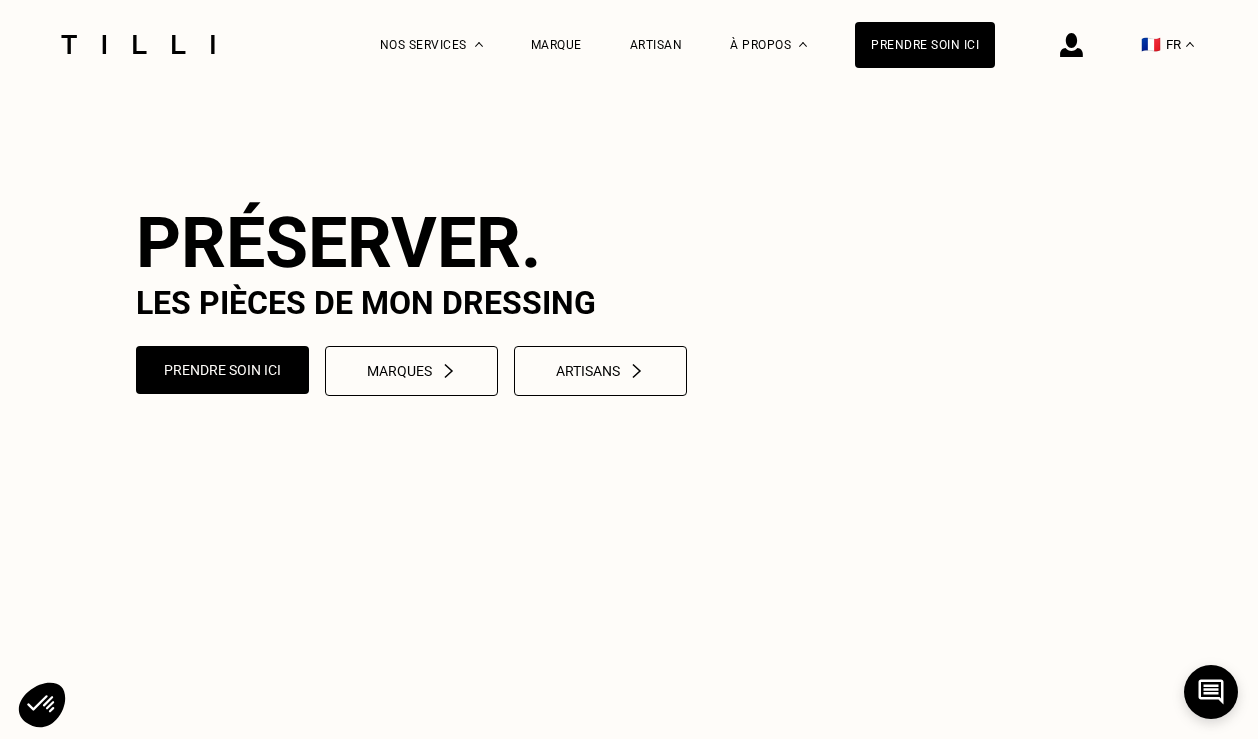 scroll, scrollTop: 0, scrollLeft: 0, axis: both 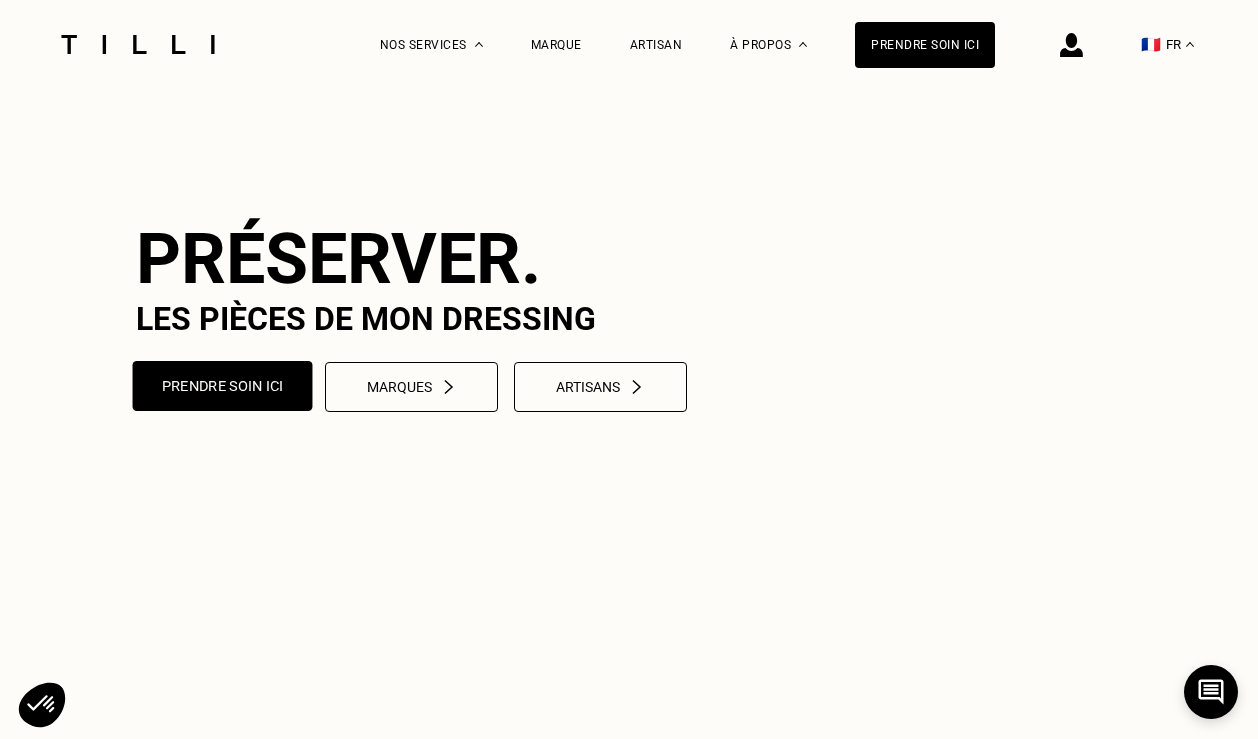 click on "Prendre soin ici" at bounding box center (223, 386) 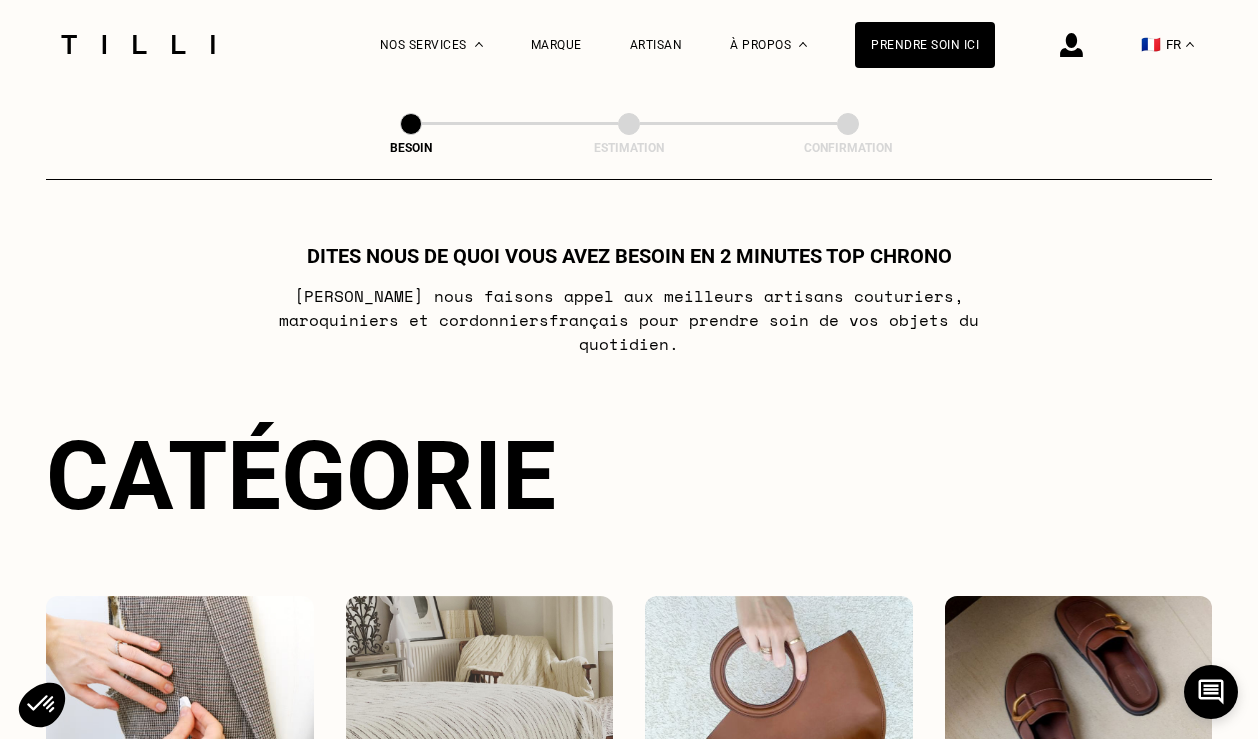 scroll, scrollTop: 300, scrollLeft: 0, axis: vertical 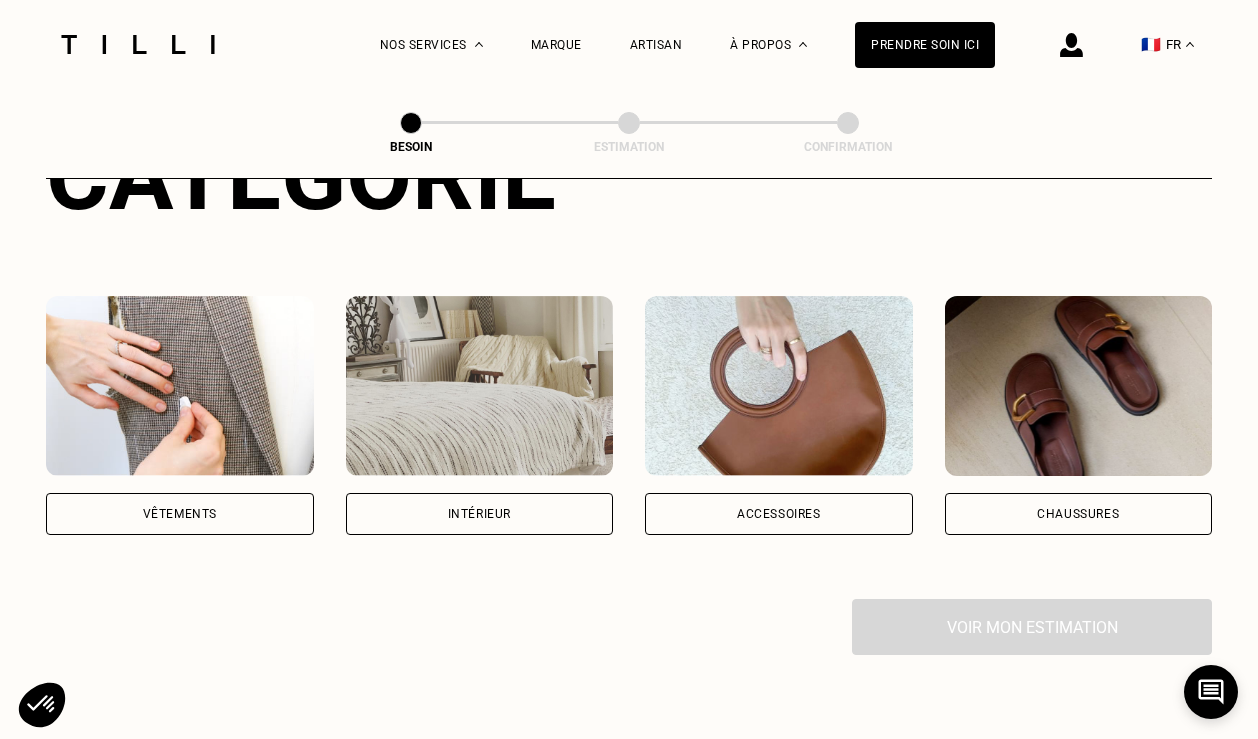click on "Vêtements" at bounding box center (180, 514) 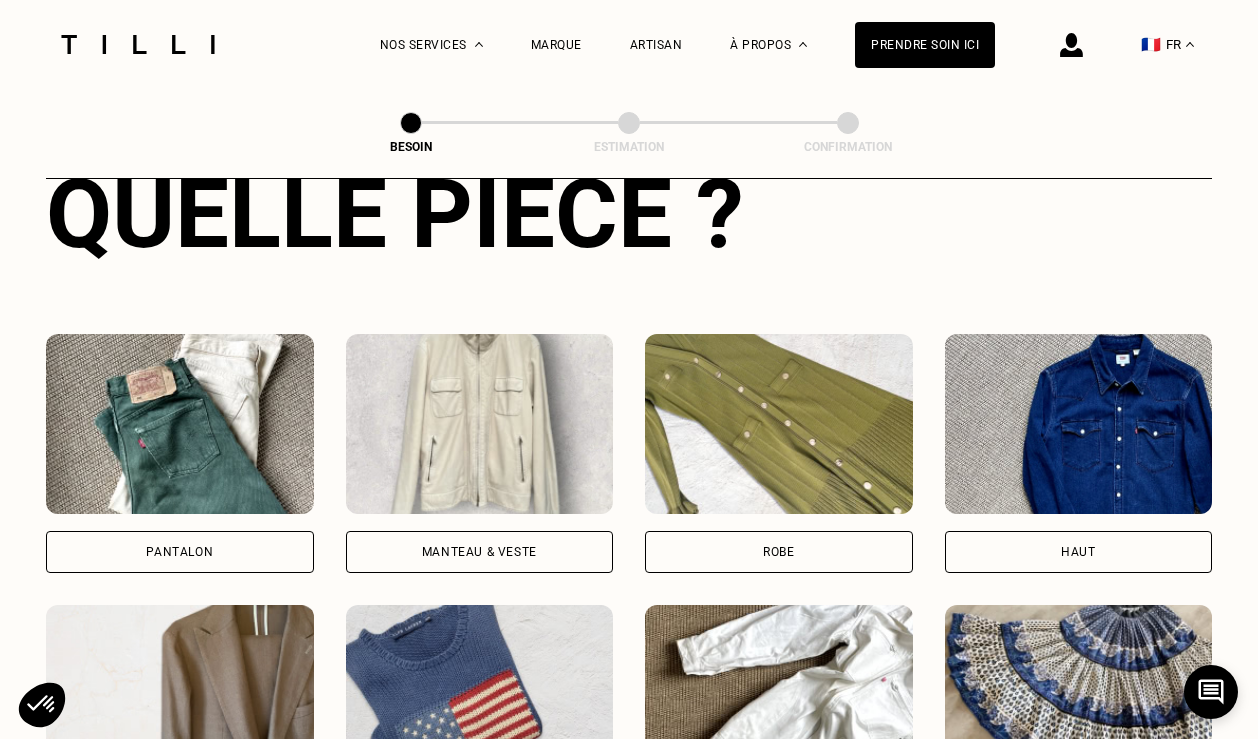 scroll, scrollTop: 854, scrollLeft: 0, axis: vertical 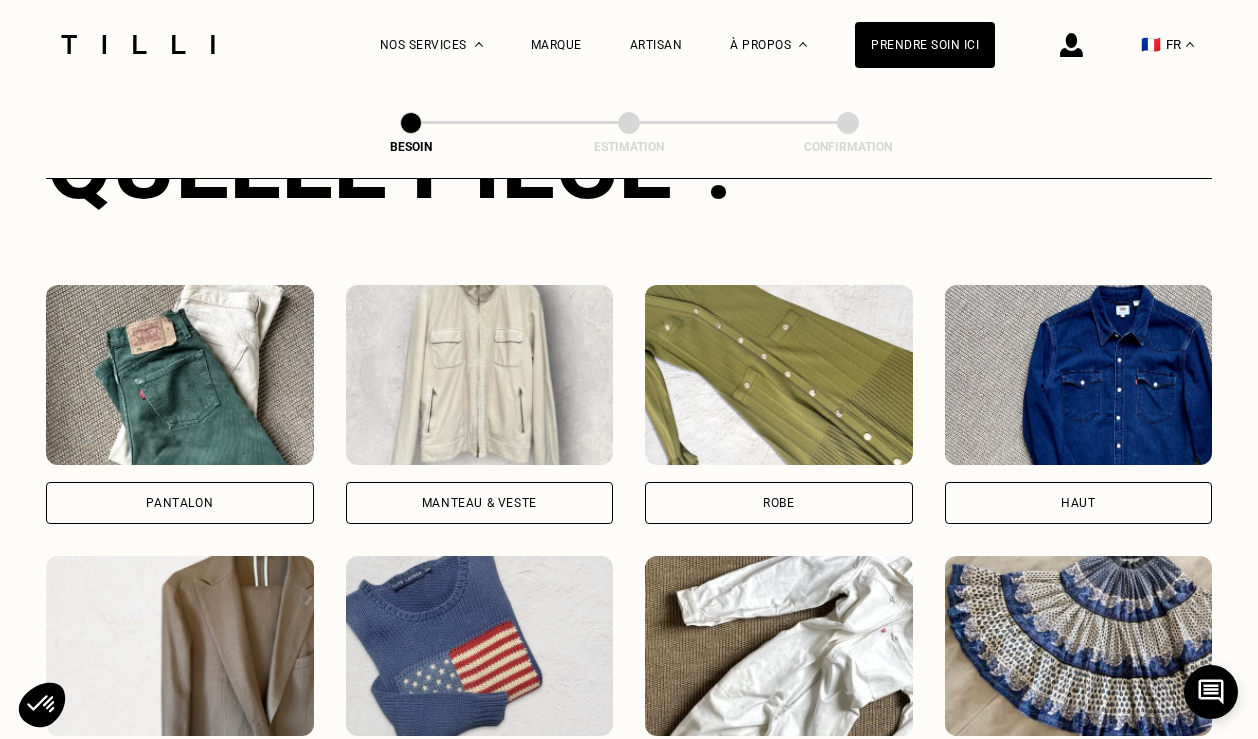 click on "Manteau & Veste" at bounding box center [479, 503] 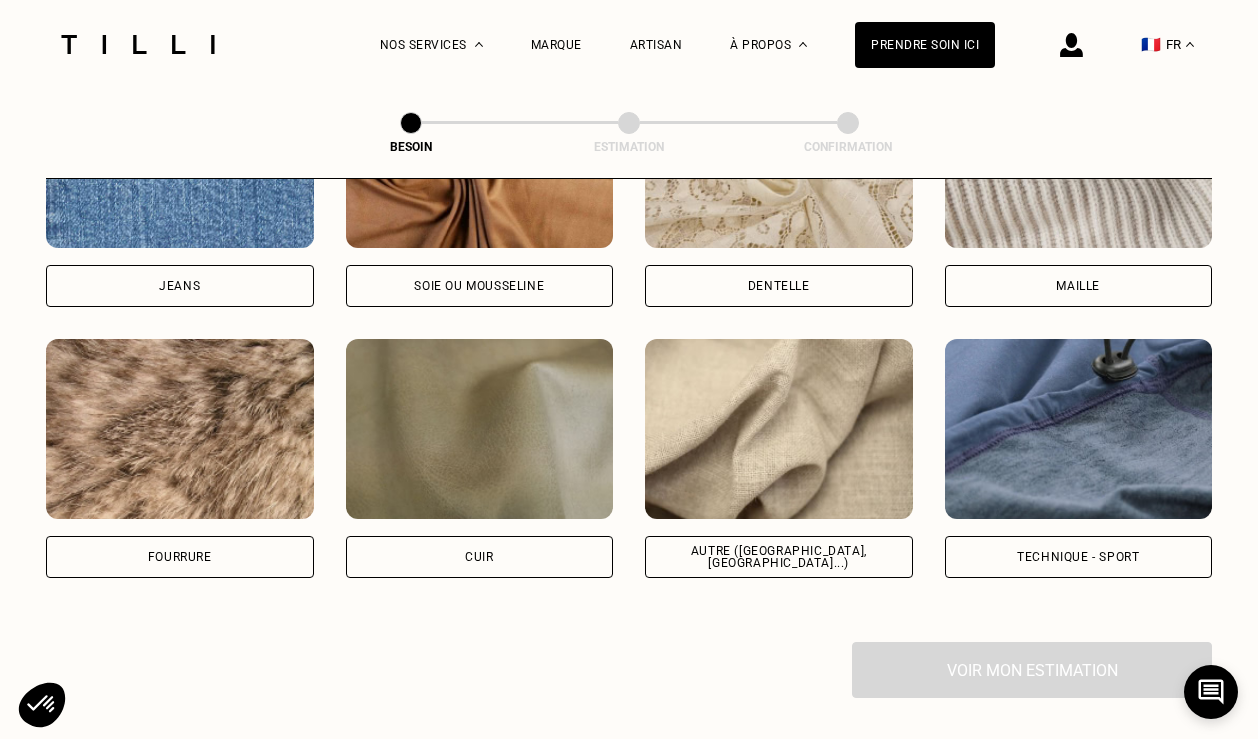 scroll, scrollTop: 2316, scrollLeft: 0, axis: vertical 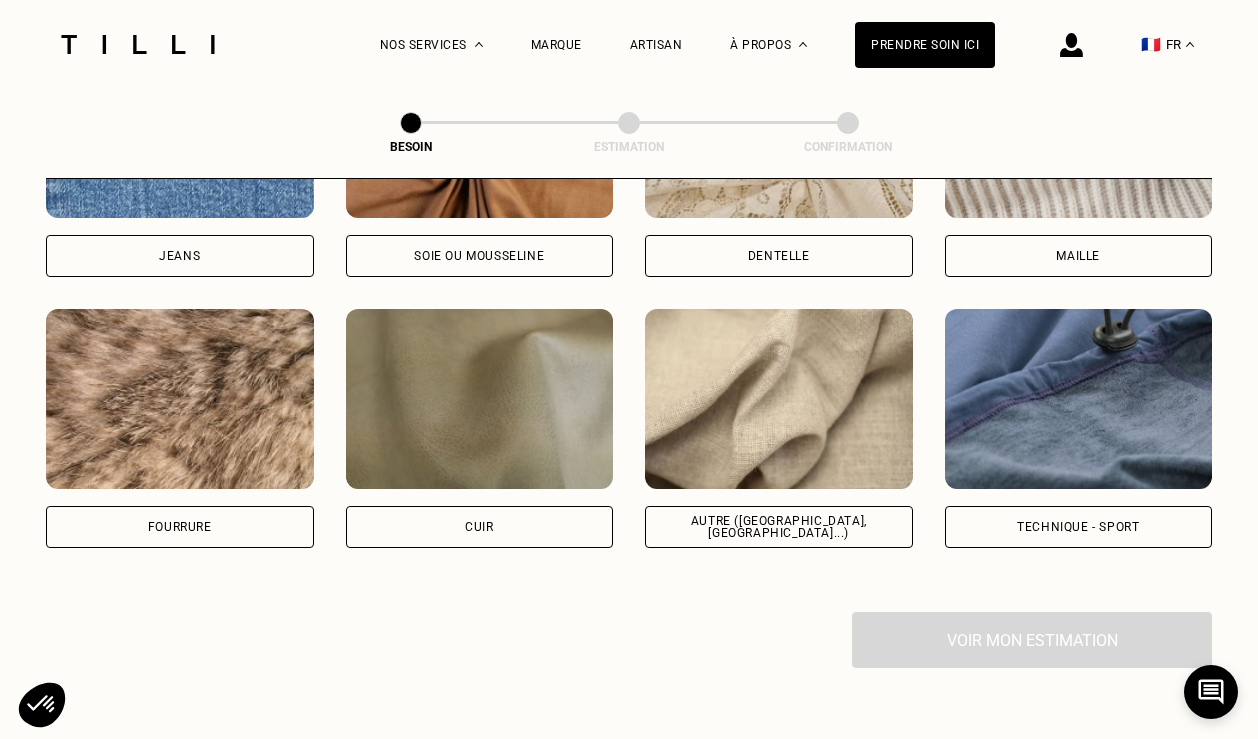click on "Technique - Sport" at bounding box center (1079, 527) 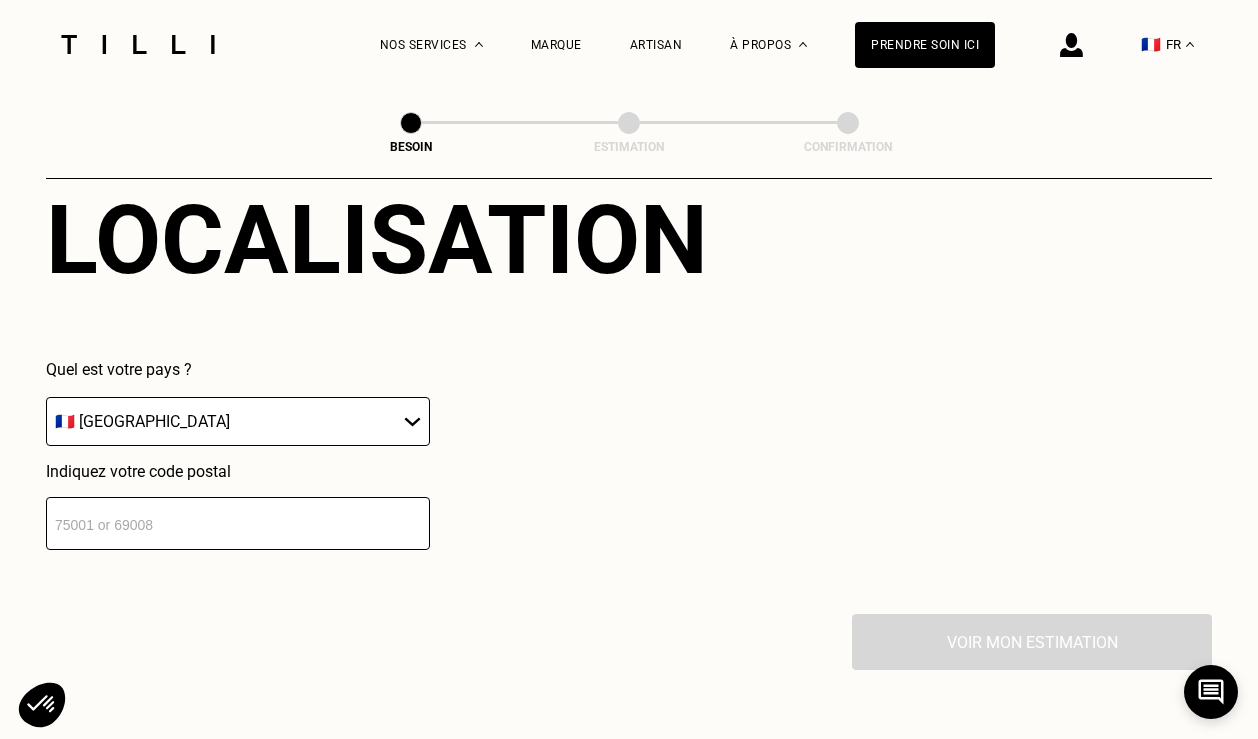 scroll, scrollTop: 2869, scrollLeft: 0, axis: vertical 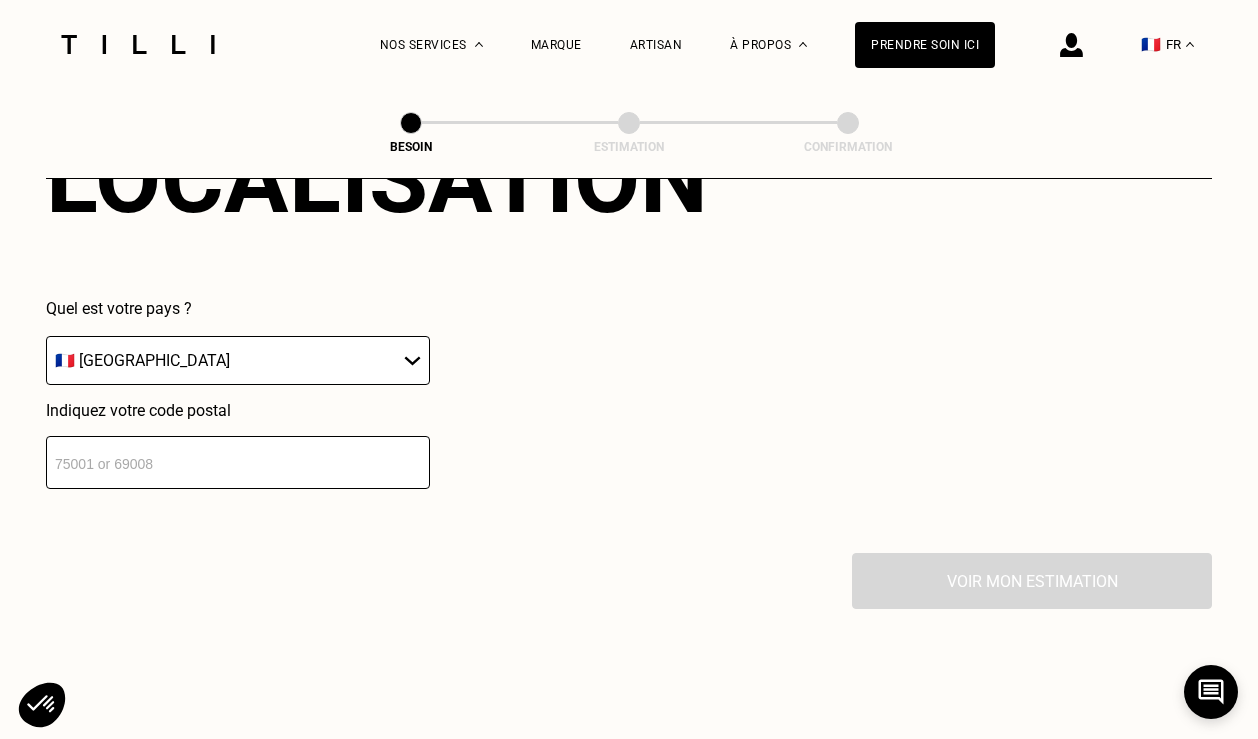 click at bounding box center (238, 462) 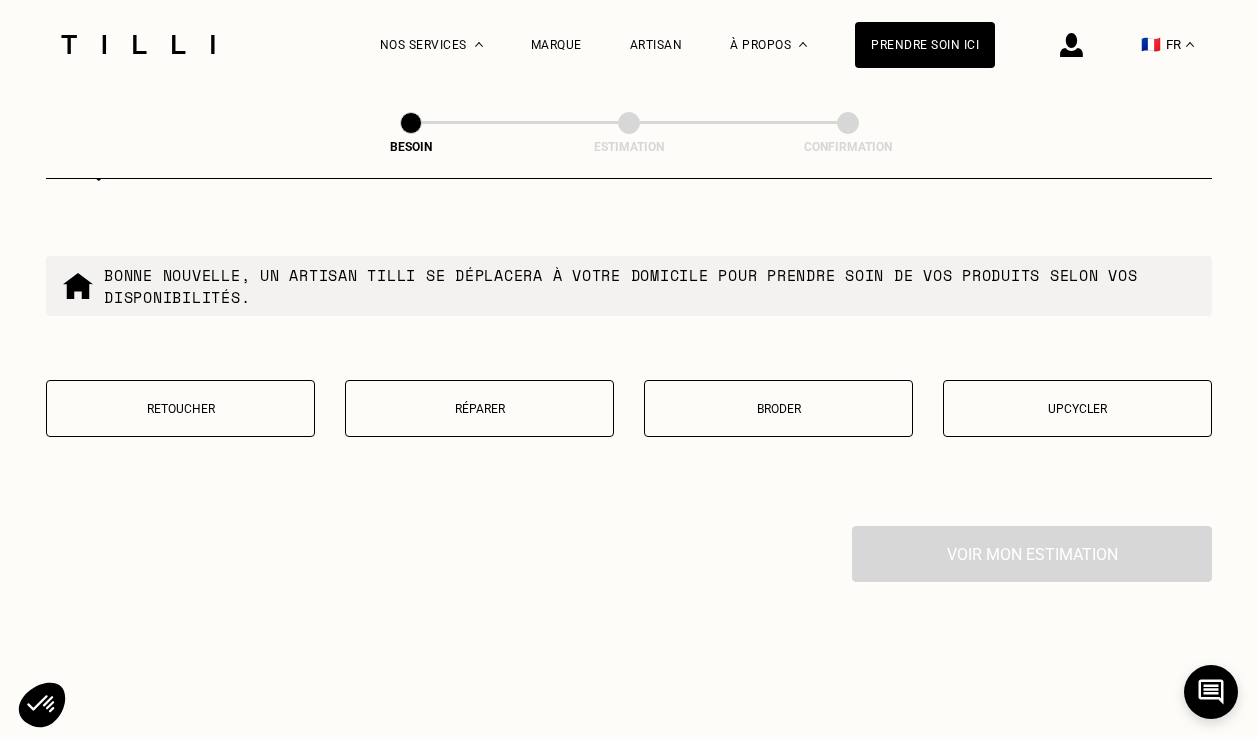 scroll, scrollTop: 3379, scrollLeft: 0, axis: vertical 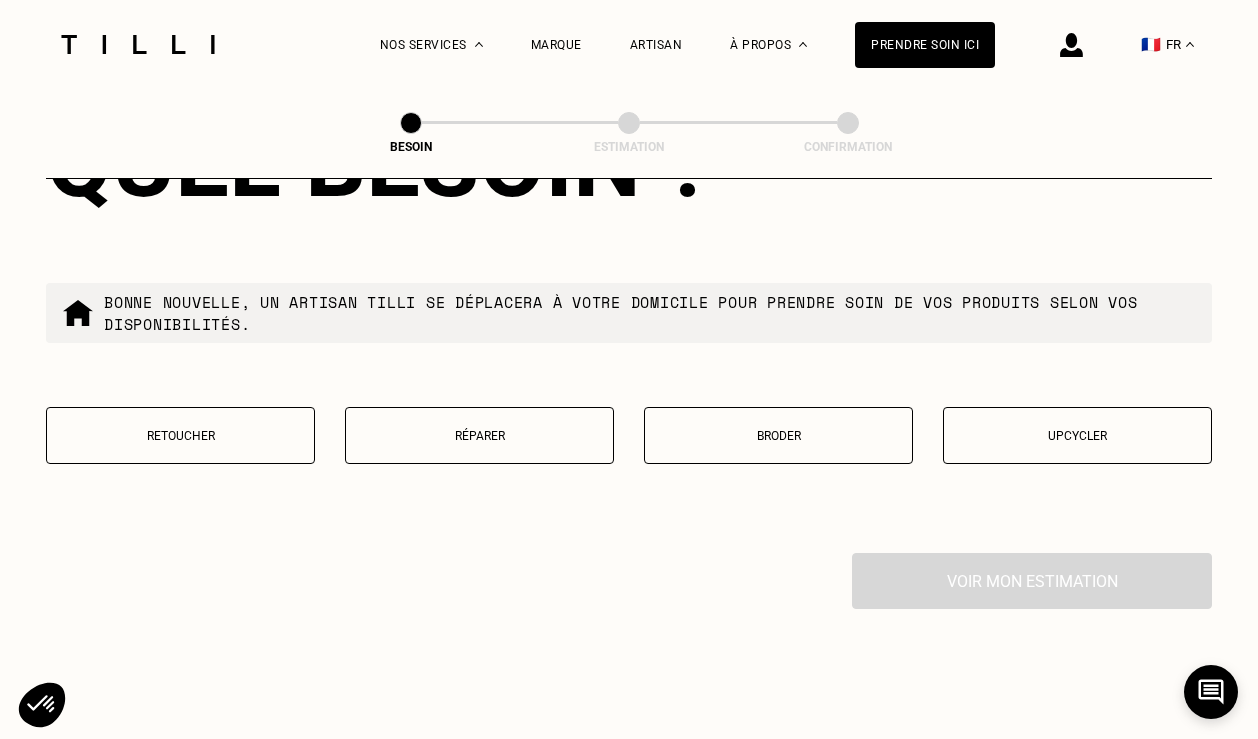 click on "Réparer" at bounding box center [479, 435] 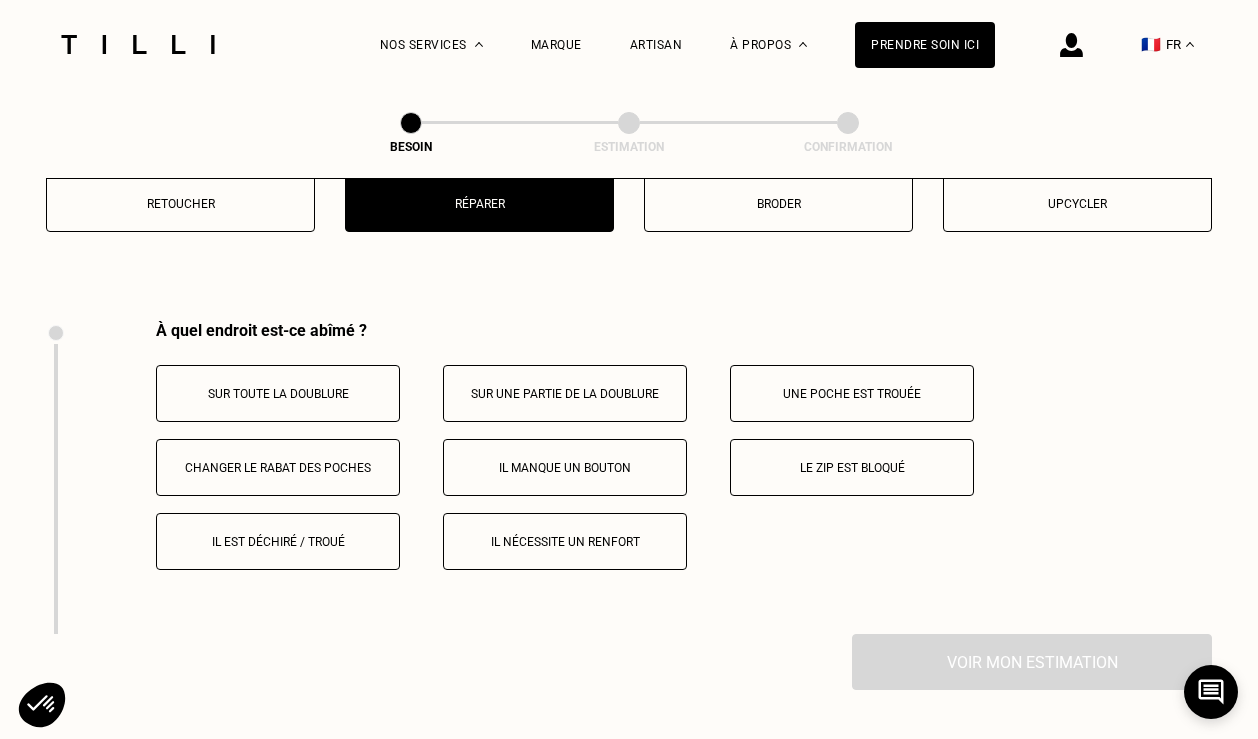 scroll, scrollTop: 3696, scrollLeft: 0, axis: vertical 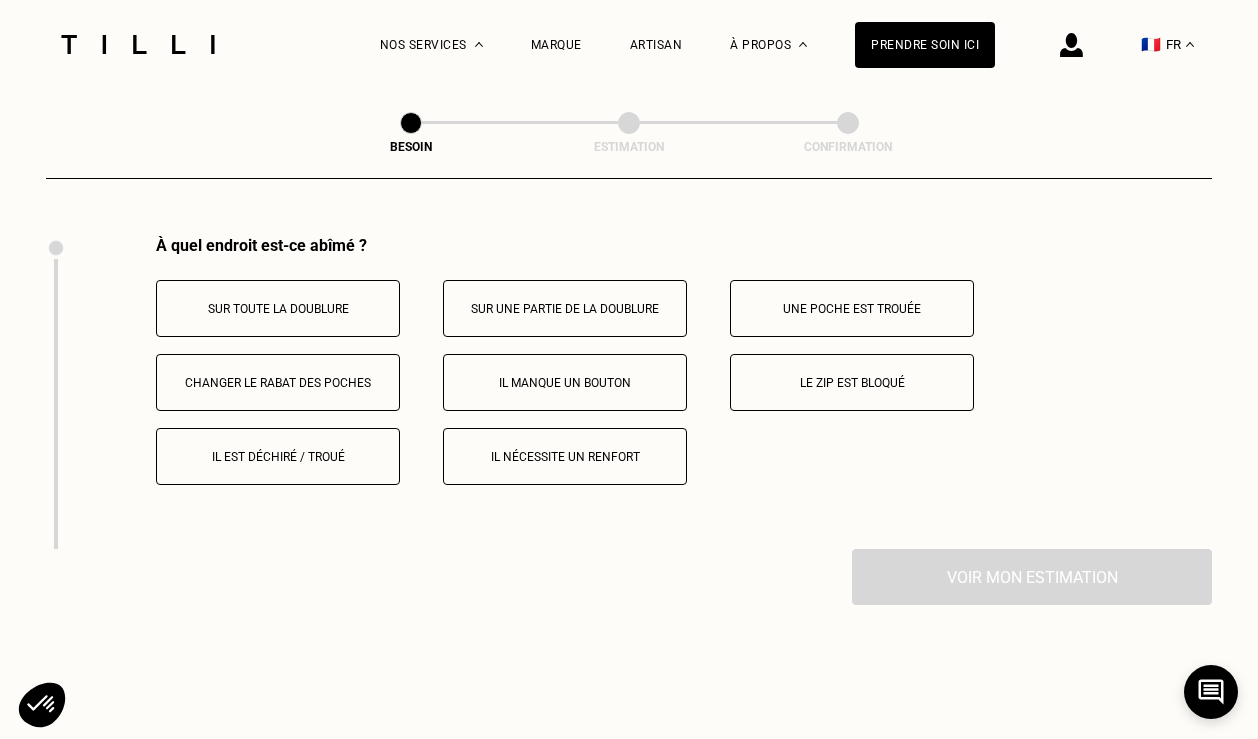 click on "Il manque un bouton" at bounding box center (565, 383) 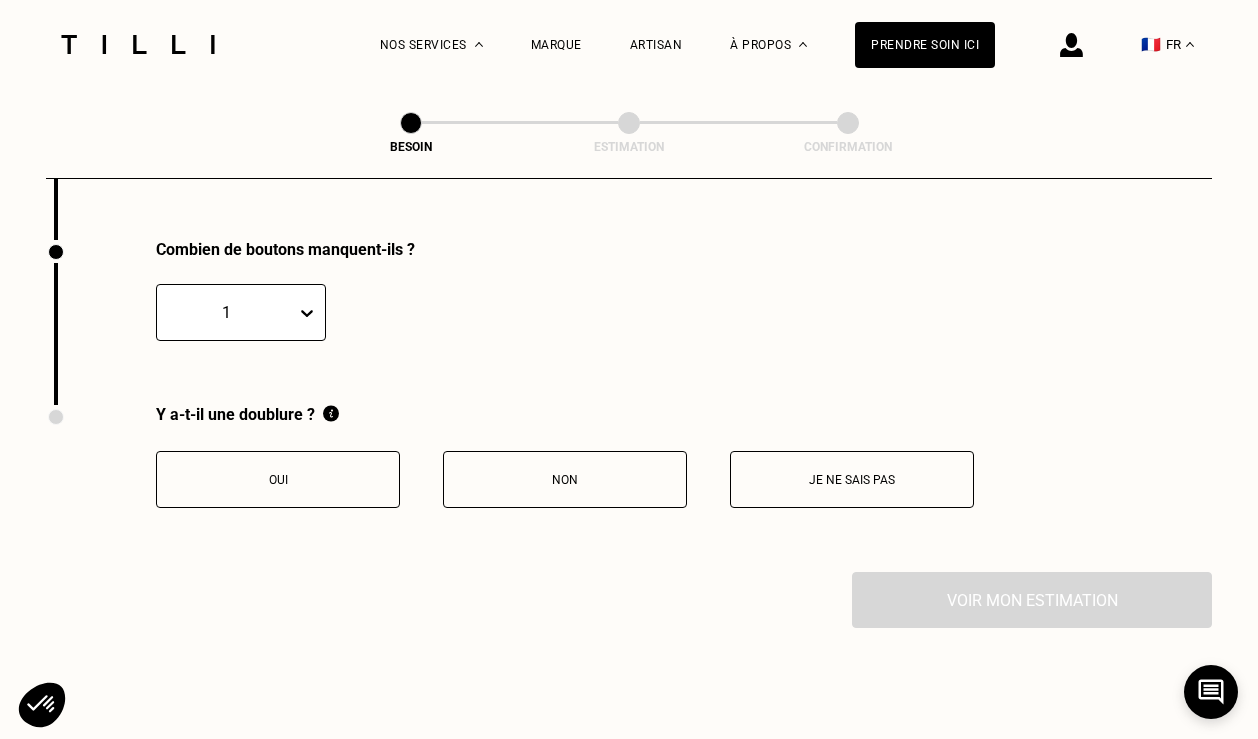 scroll, scrollTop: 4009, scrollLeft: 0, axis: vertical 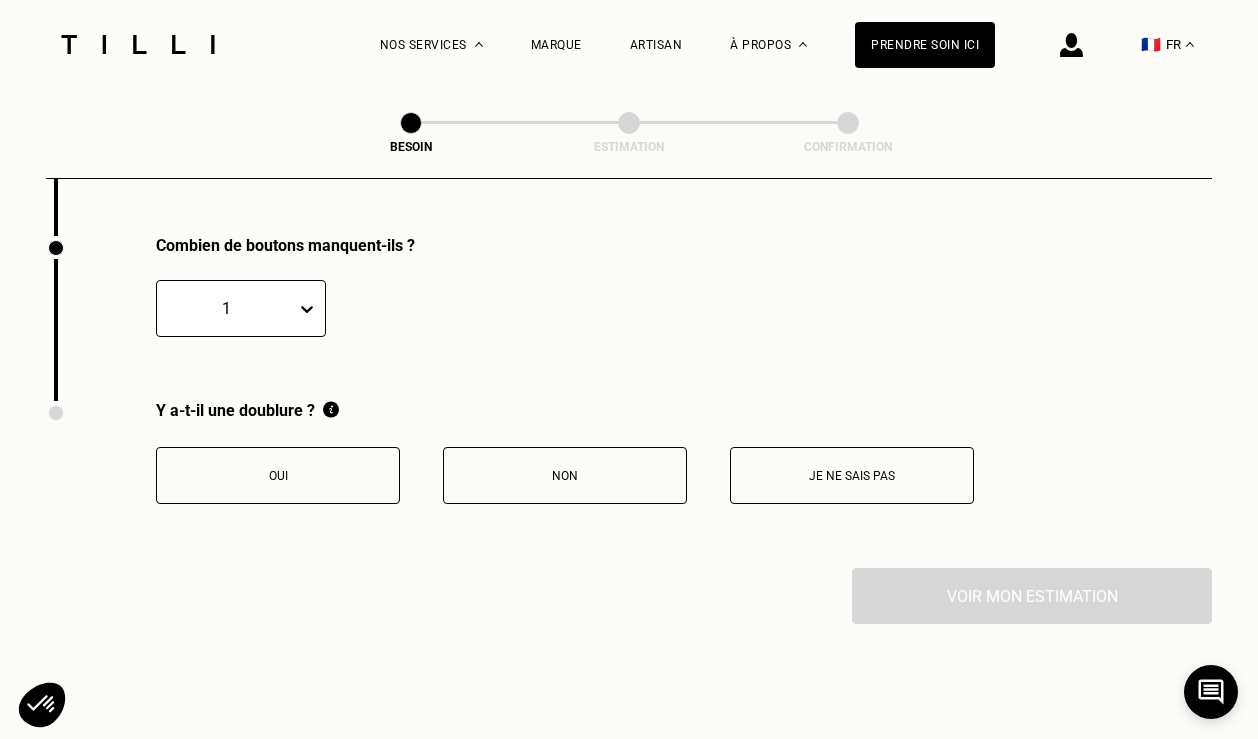 click on "Je ne sais pas" at bounding box center (852, 476) 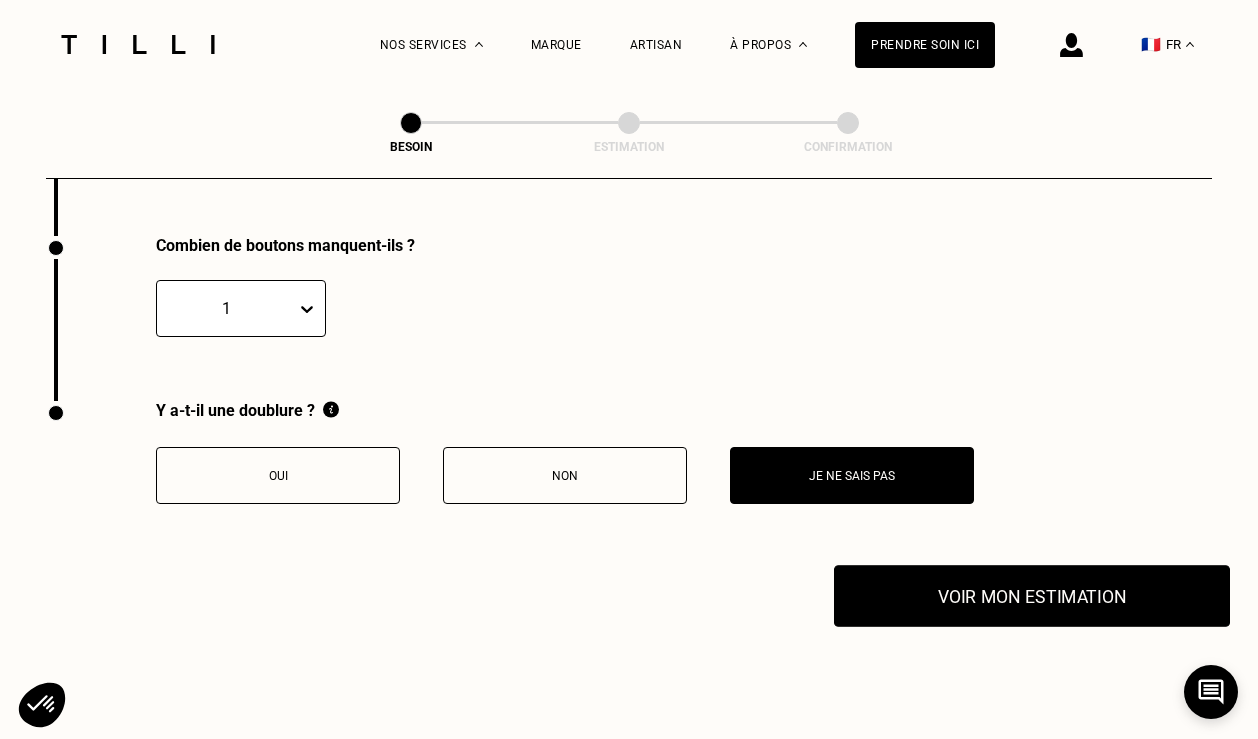 click on "Voir mon estimation" at bounding box center [1032, 596] 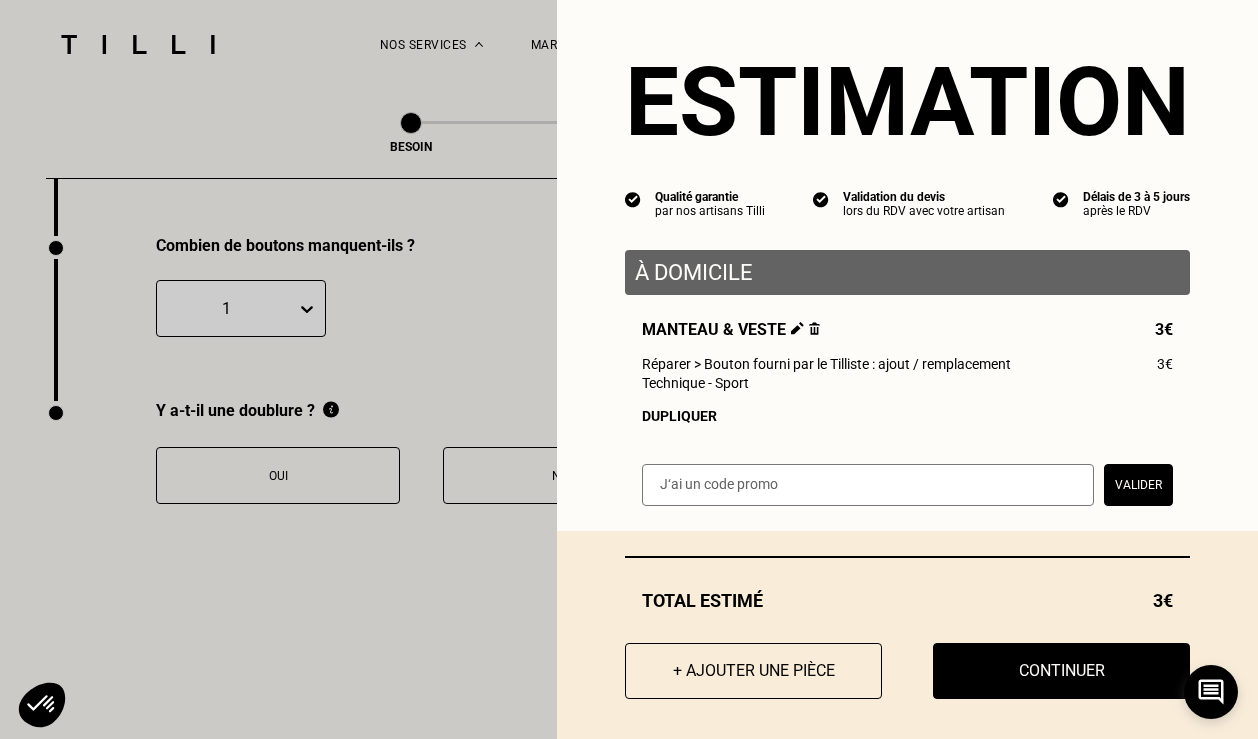 scroll, scrollTop: 34, scrollLeft: 0, axis: vertical 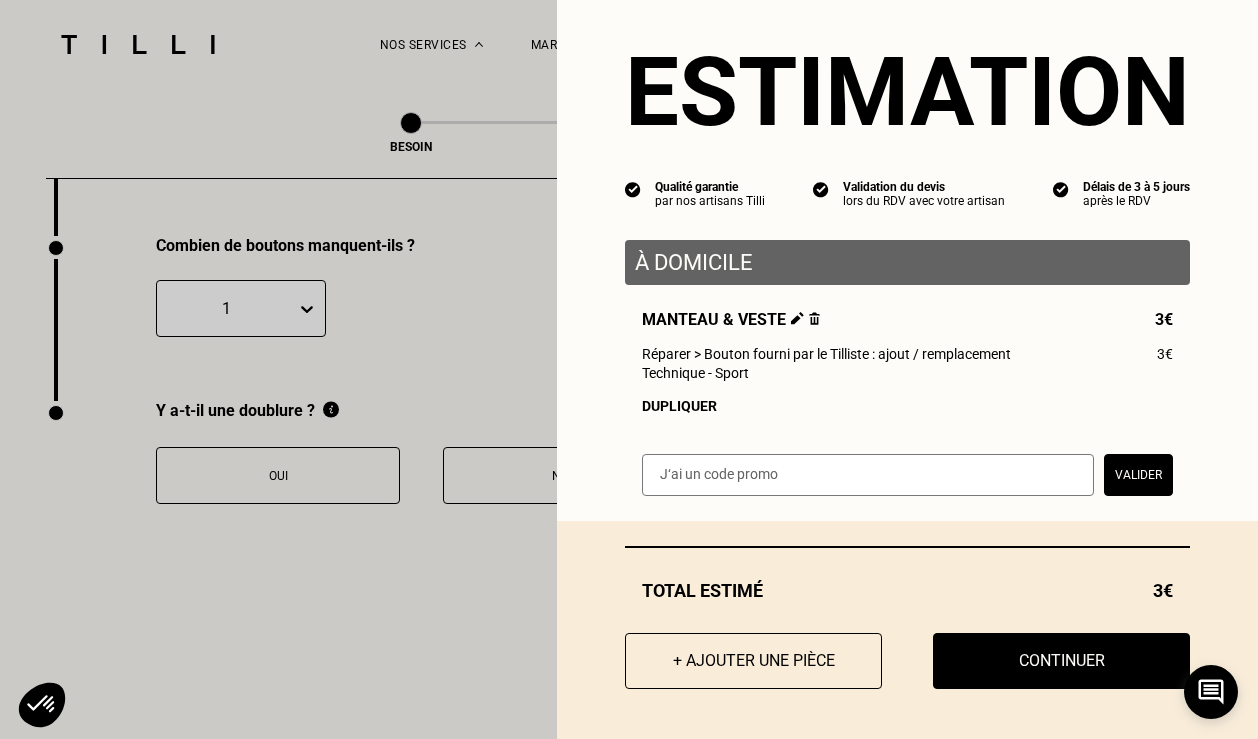 click at bounding box center [868, 475] 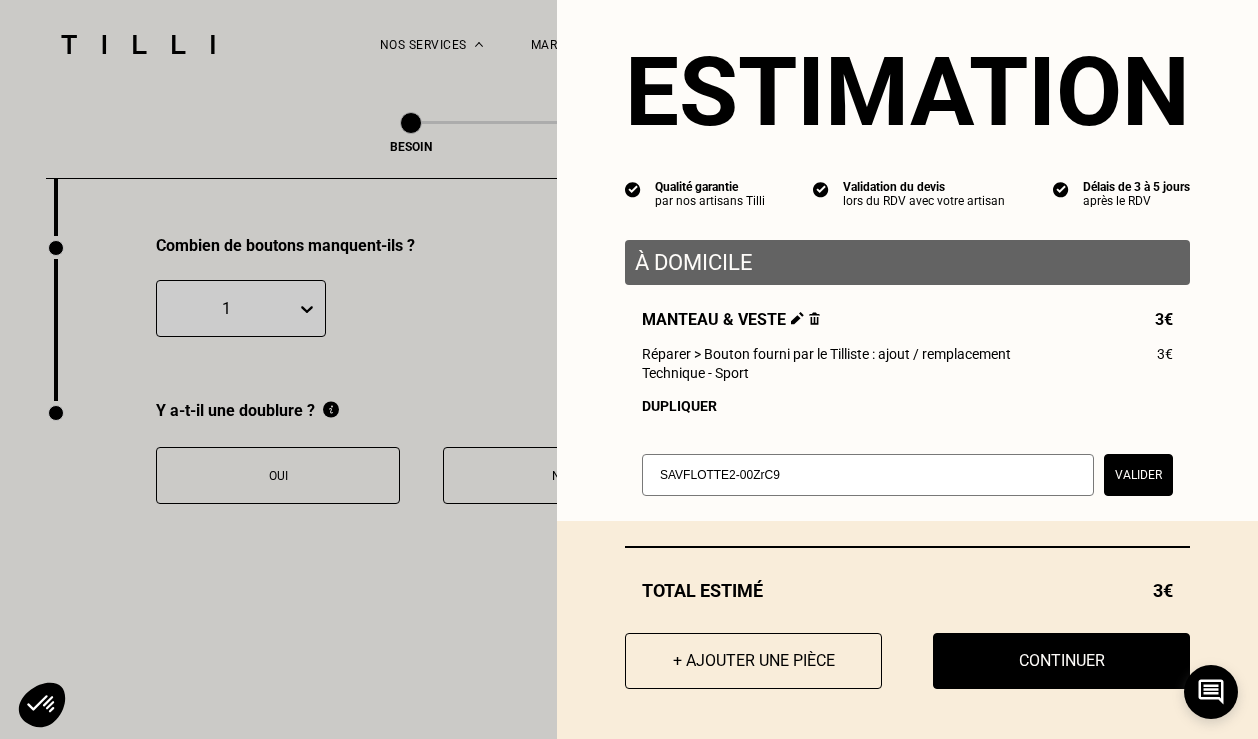 type on "SAVFLOTTE2-00ZrC9" 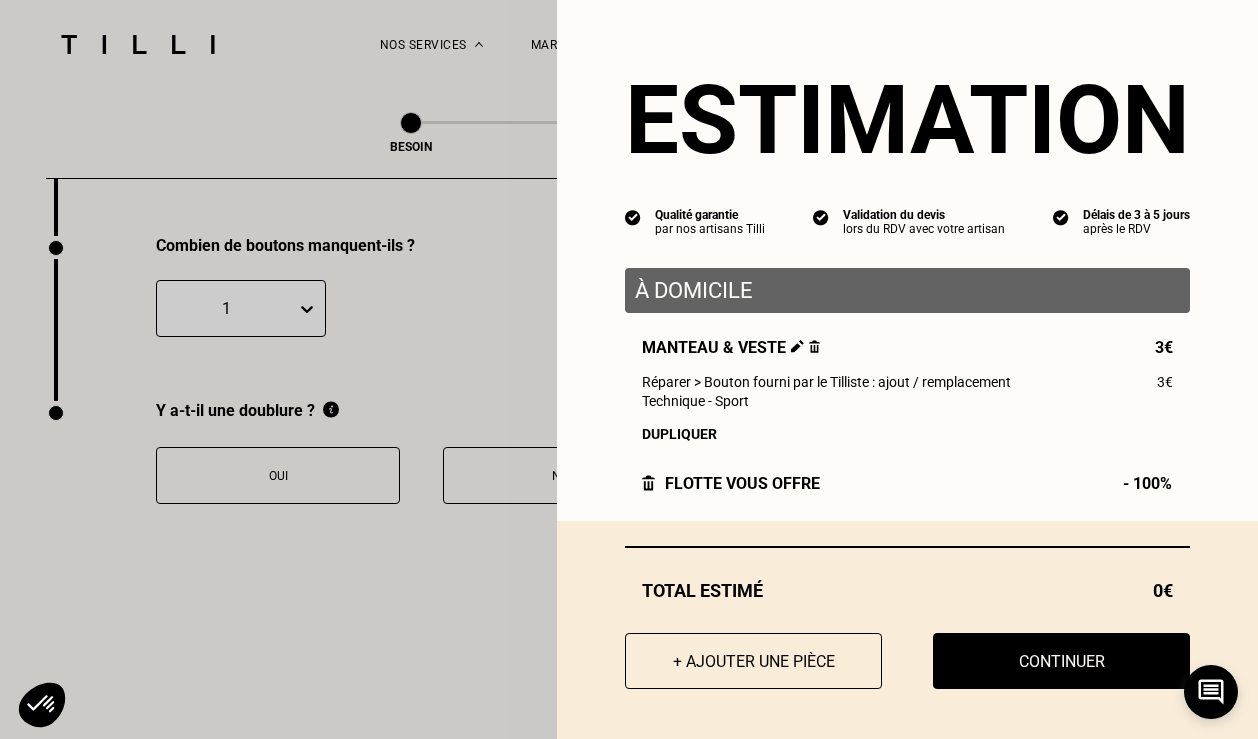 scroll, scrollTop: 4, scrollLeft: 0, axis: vertical 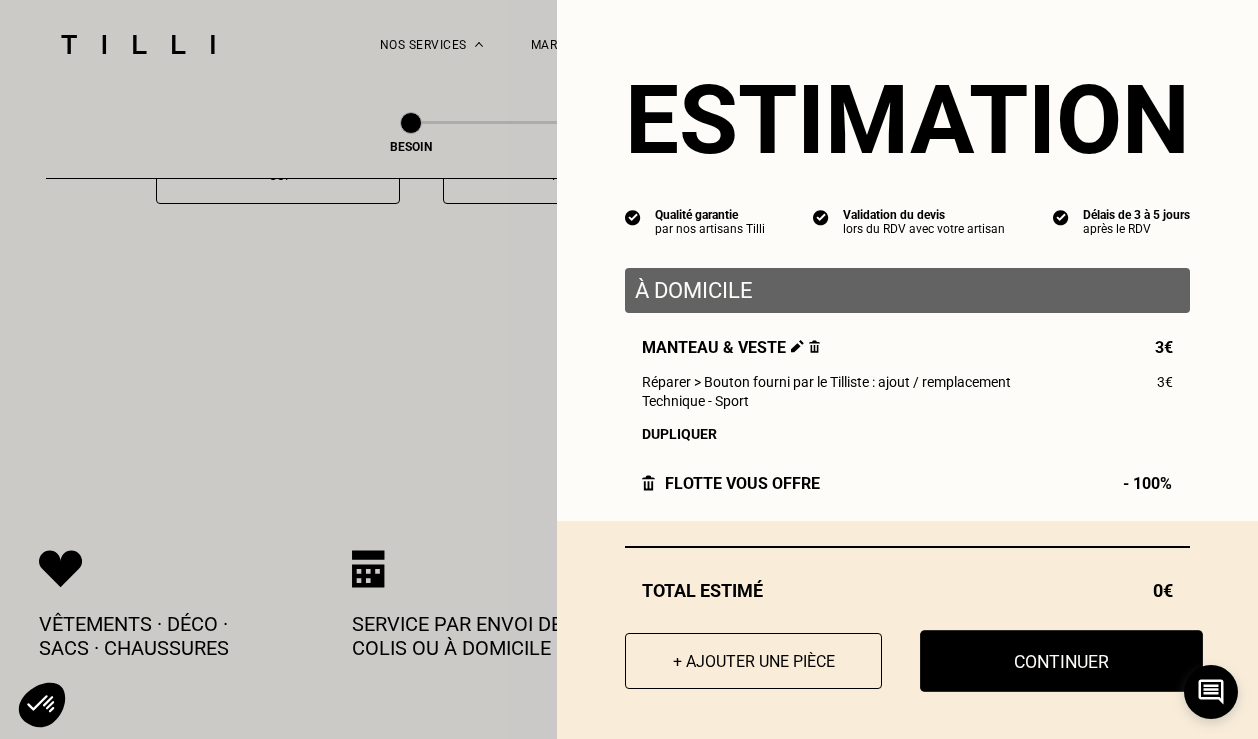 click on "Continuer" at bounding box center [1061, 661] 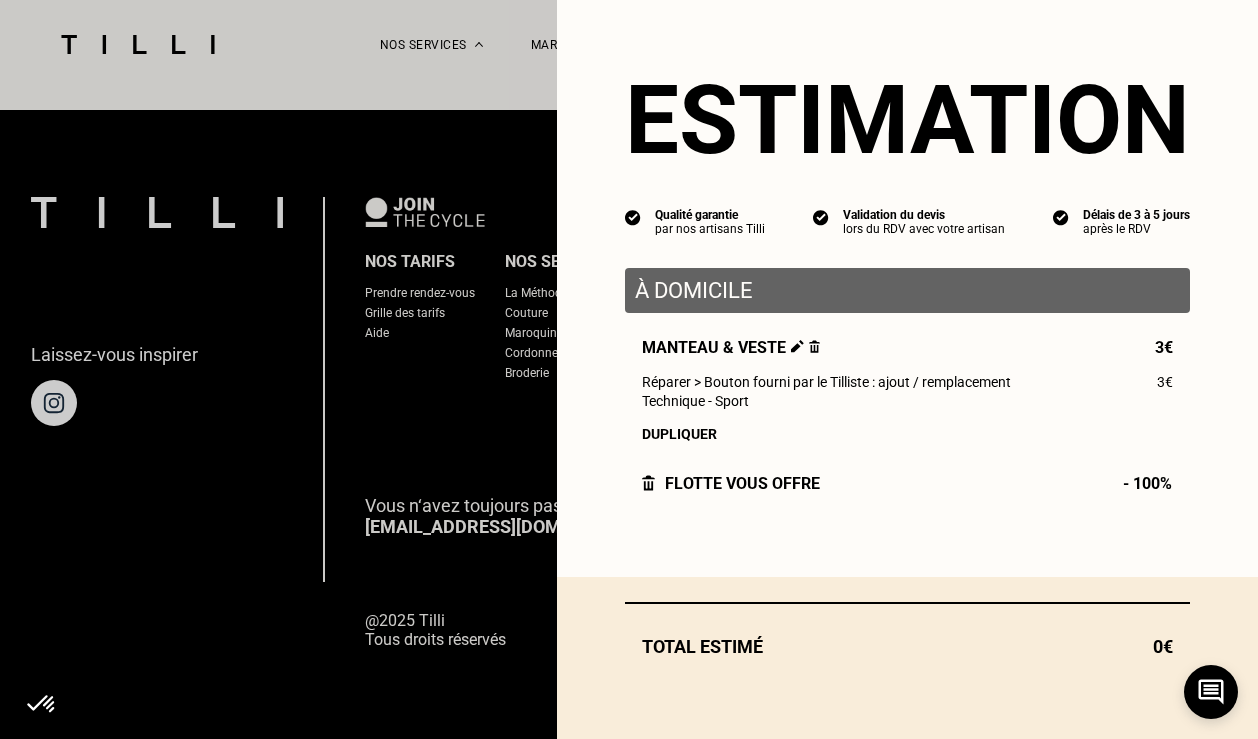 select on "FR" 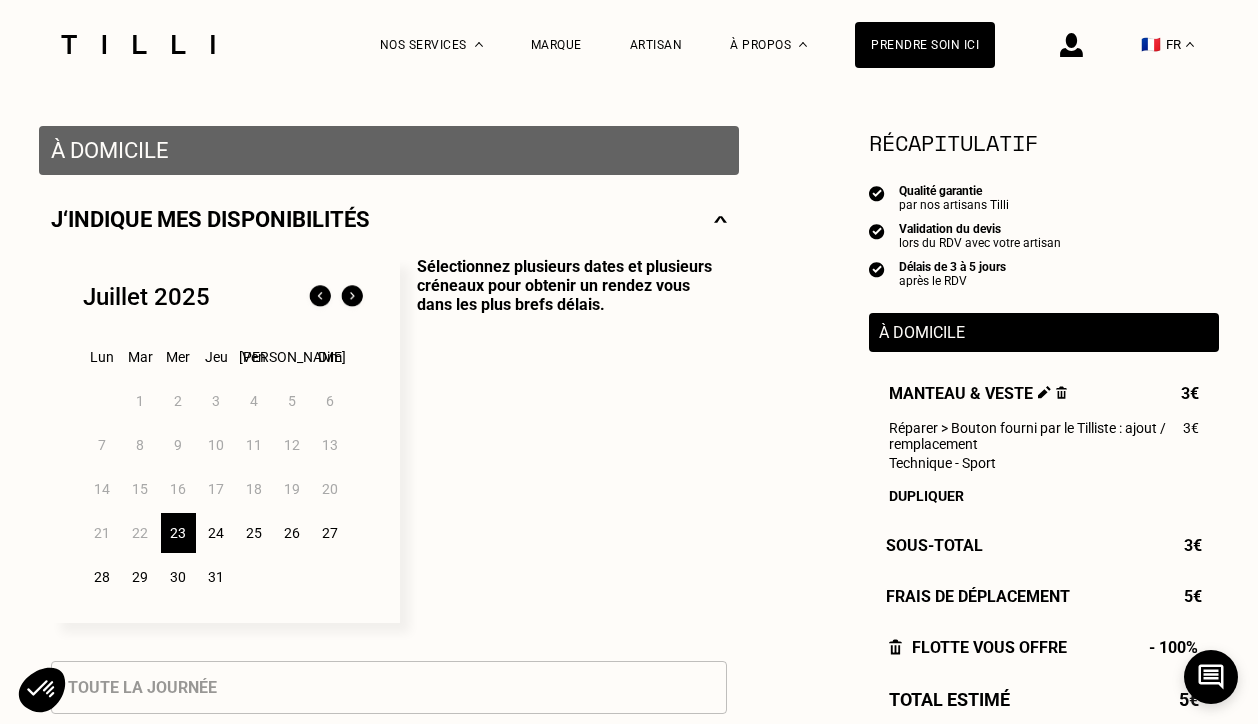 scroll, scrollTop: 400, scrollLeft: 0, axis: vertical 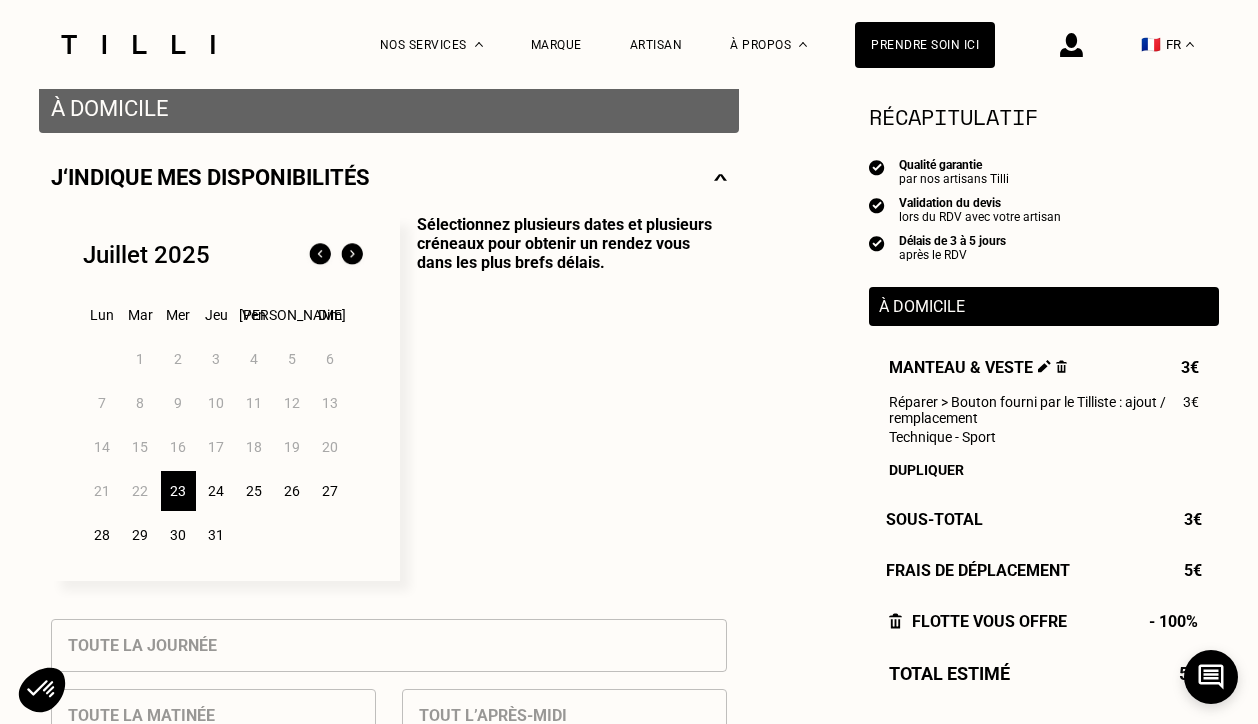 click on "24" at bounding box center [216, 491] 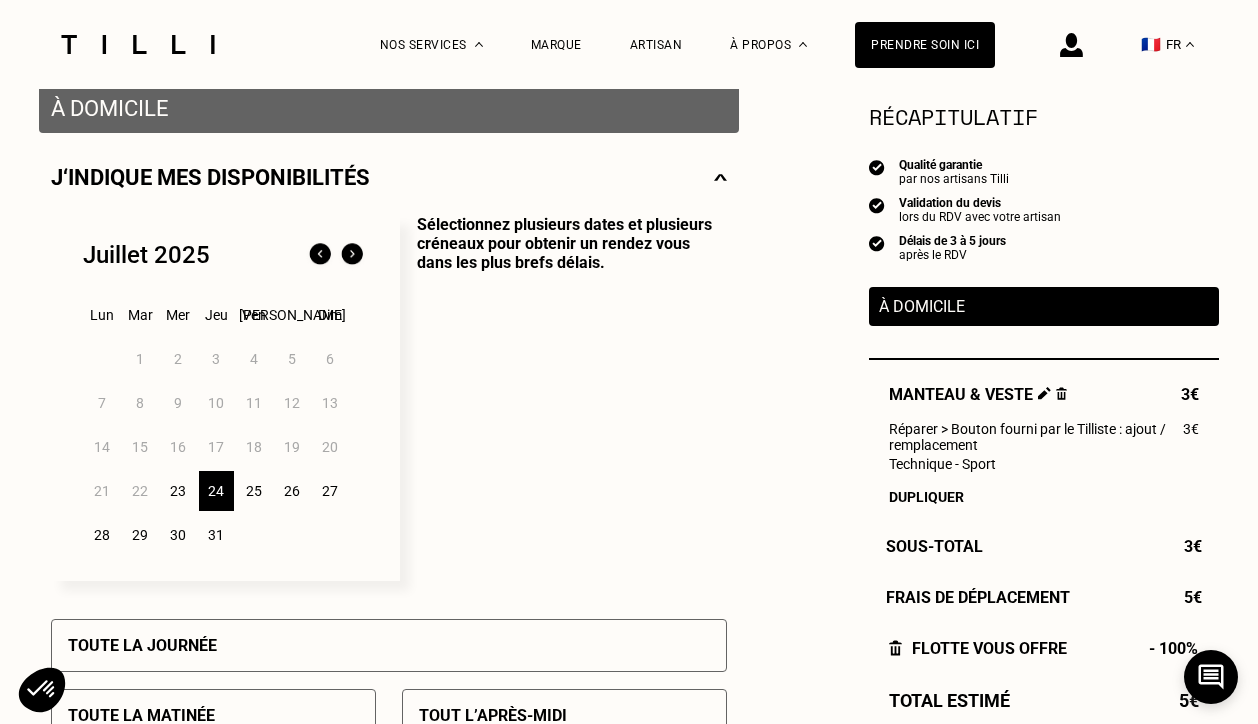 click on "31" at bounding box center [216, 535] 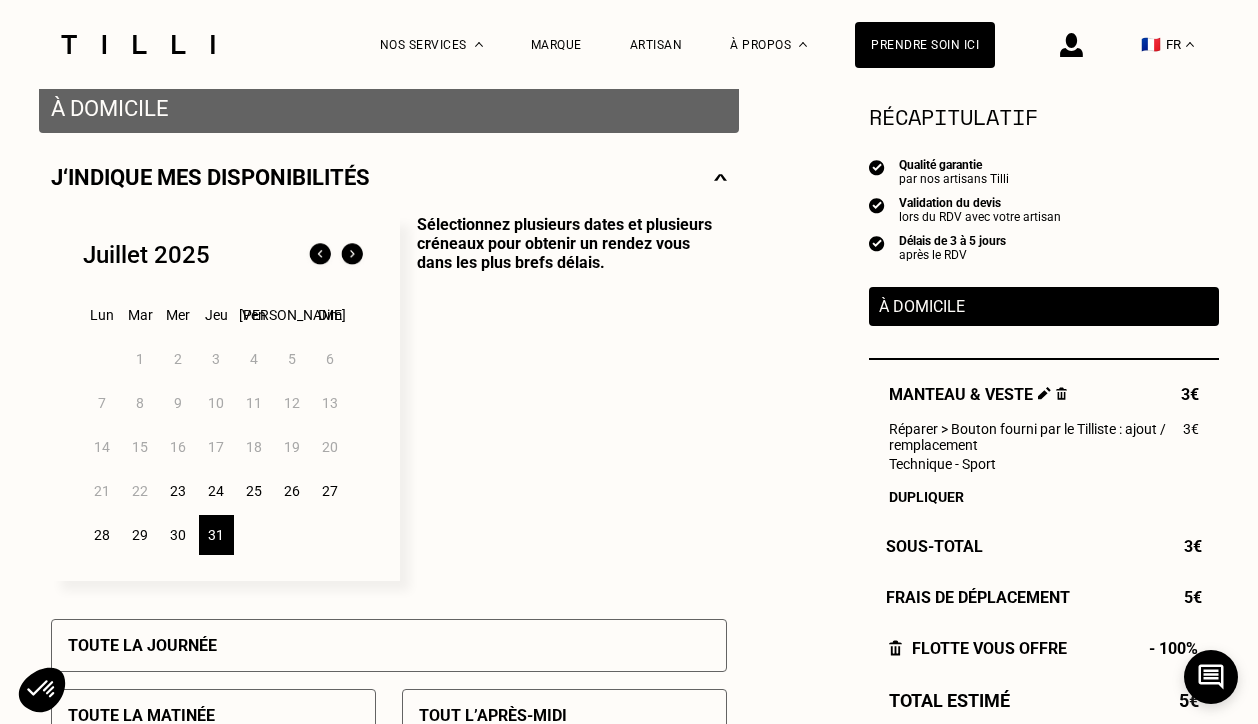 click on "24" at bounding box center (216, 491) 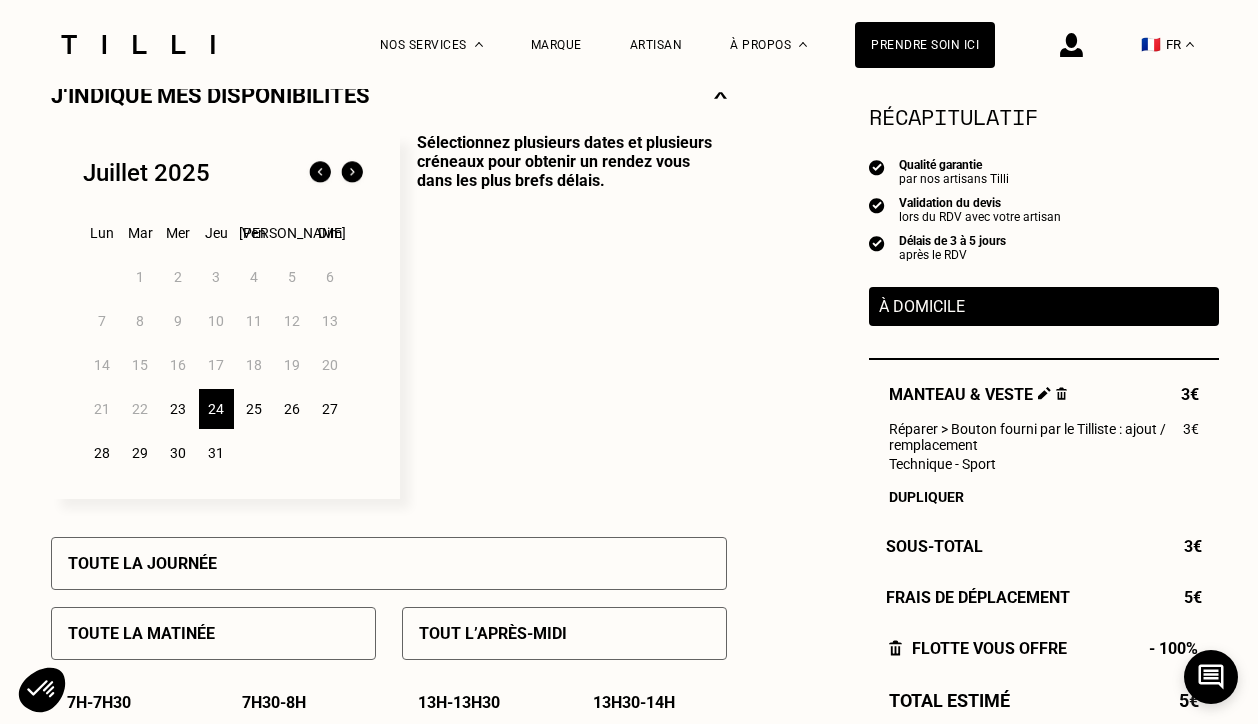 scroll, scrollTop: 400, scrollLeft: 0, axis: vertical 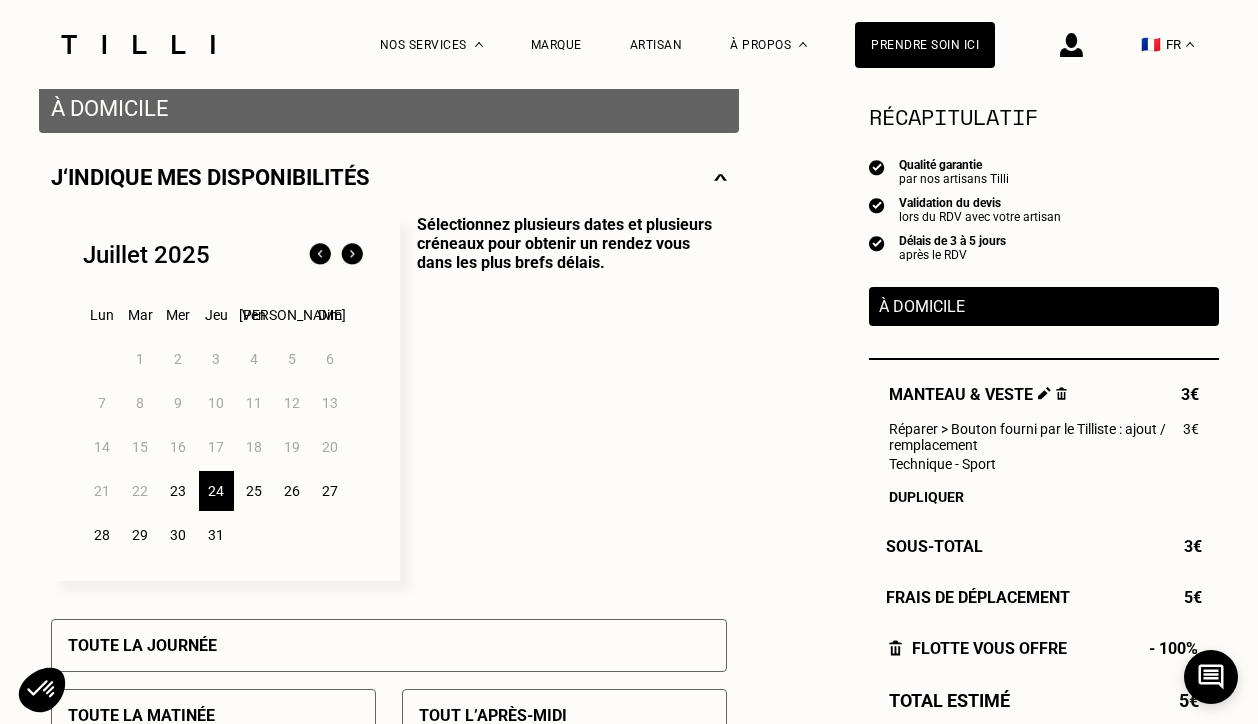click on "31" at bounding box center [216, 535] 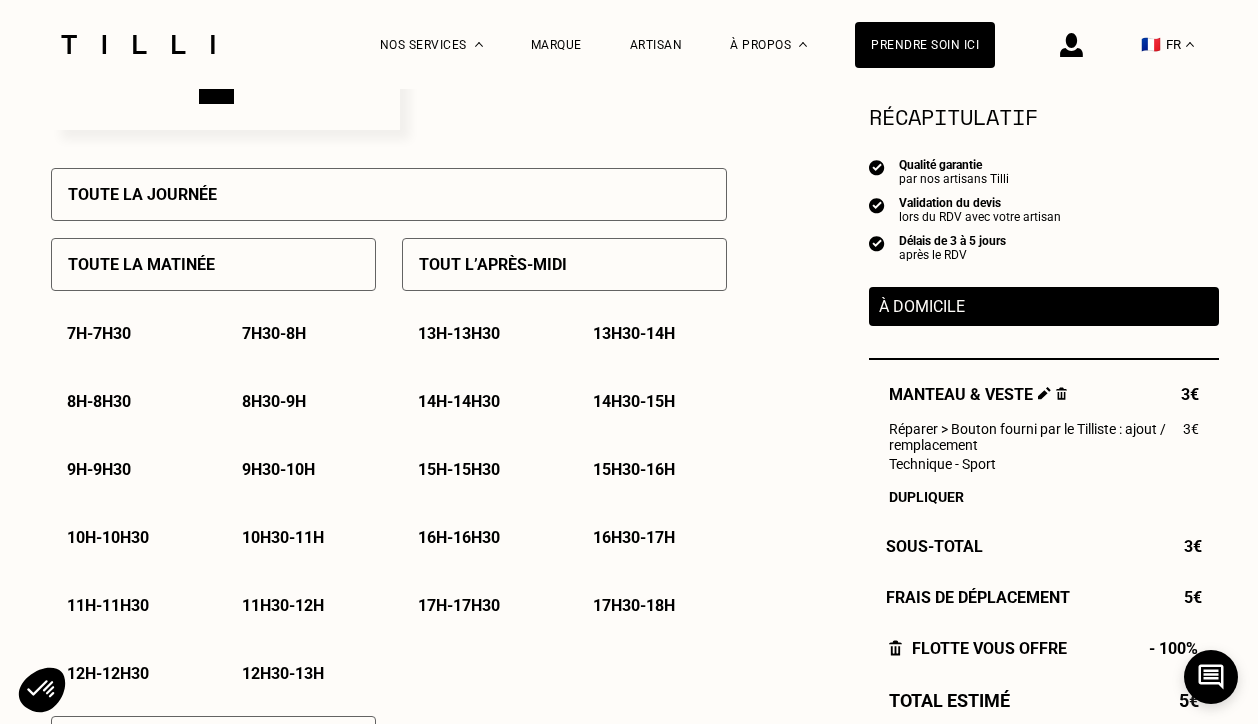 scroll, scrollTop: 800, scrollLeft: 0, axis: vertical 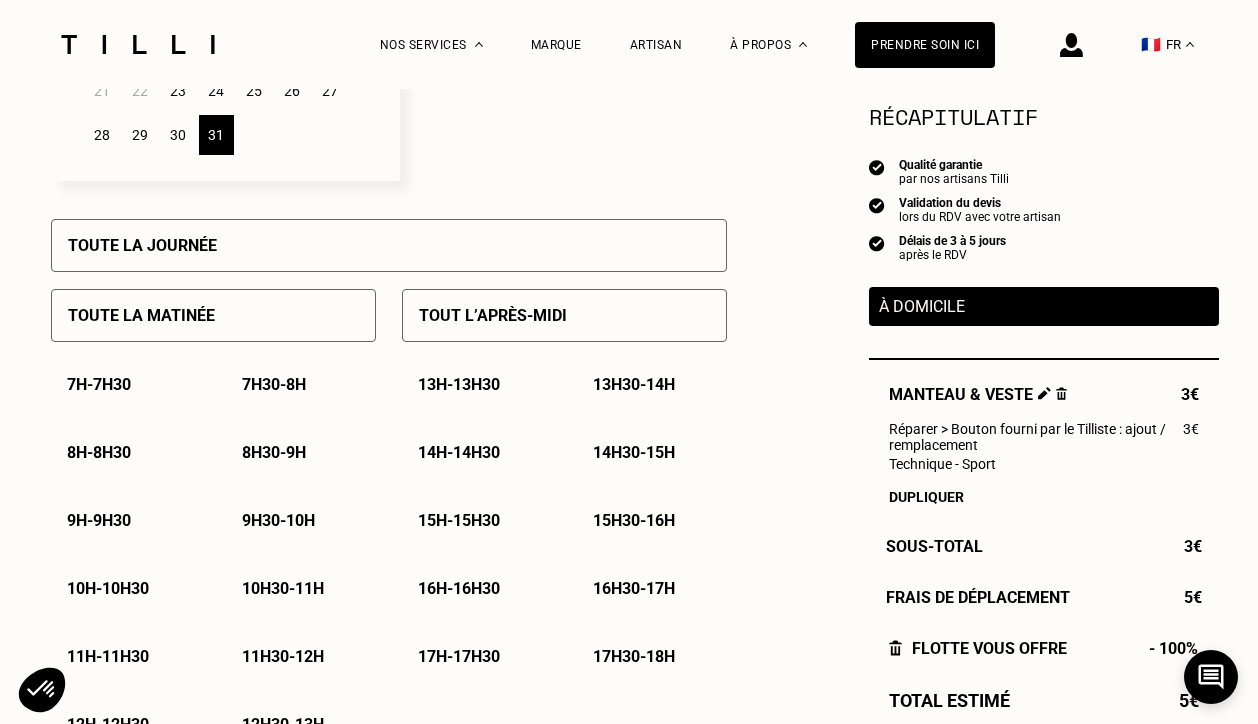 click on "Toute la journée" at bounding box center (389, 245) 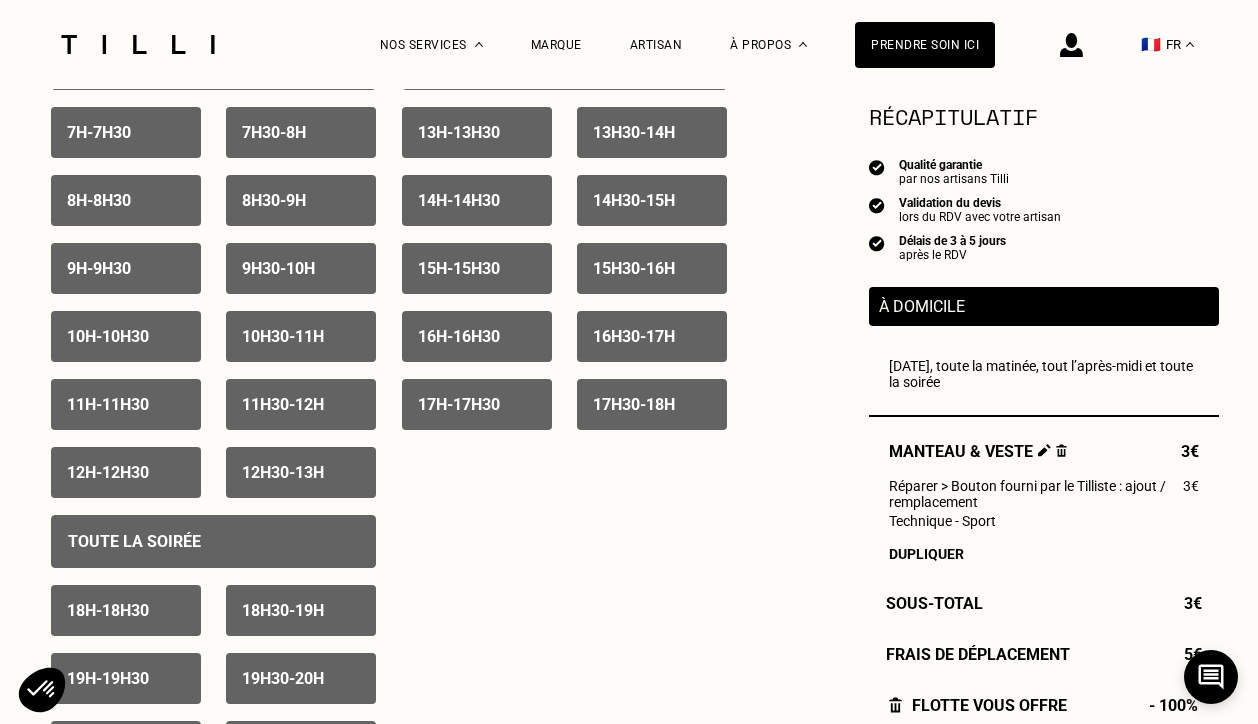 scroll, scrollTop: 1100, scrollLeft: 0, axis: vertical 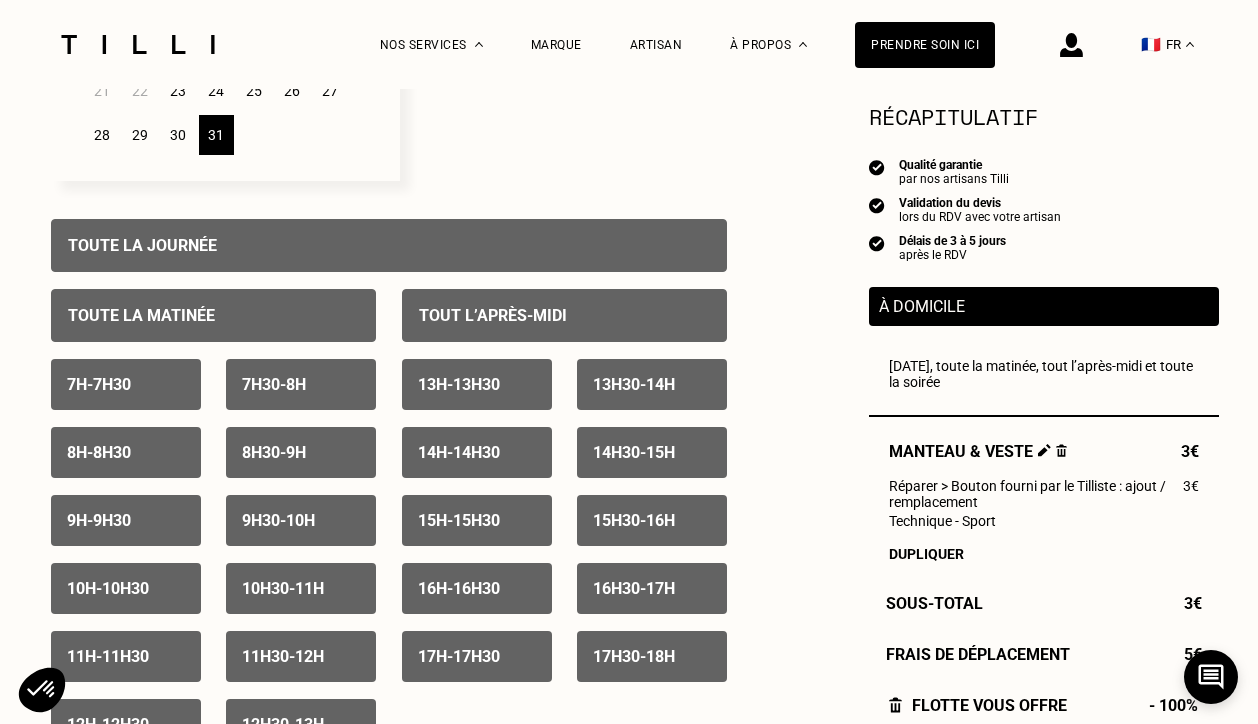 click on "7h  -  7h30" at bounding box center [126, 384] 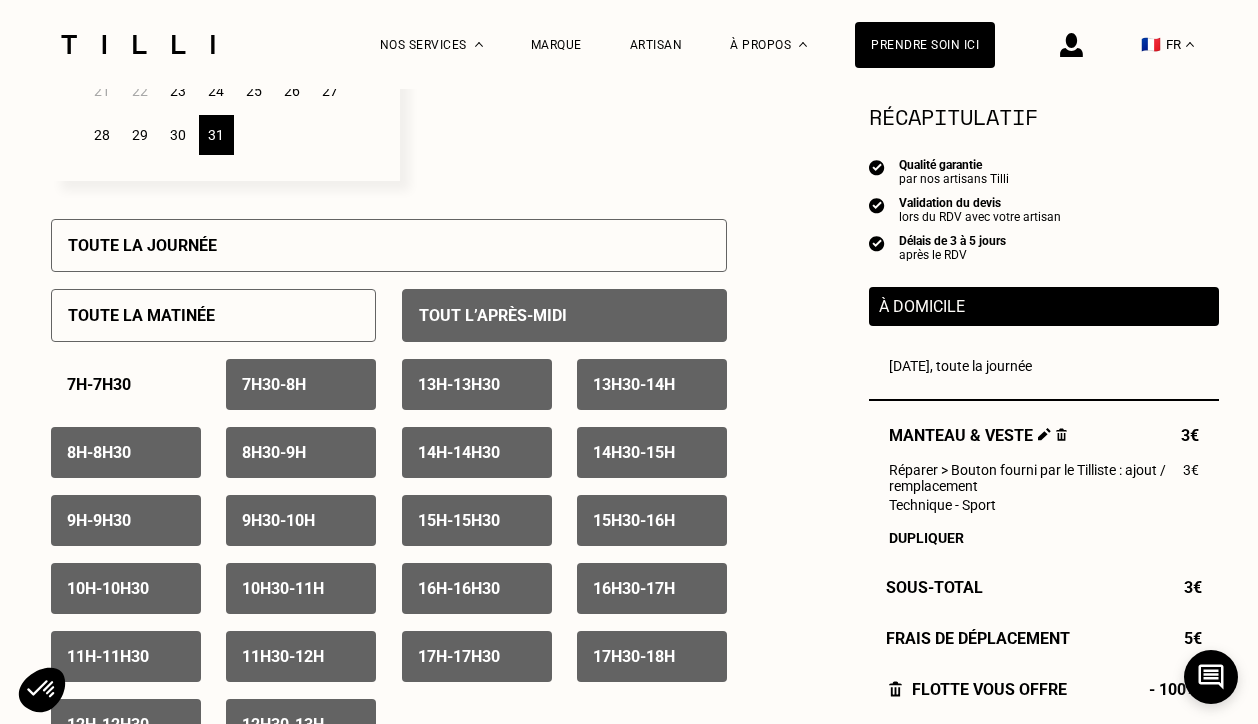 click on "7h30  -  8h" at bounding box center [301, 384] 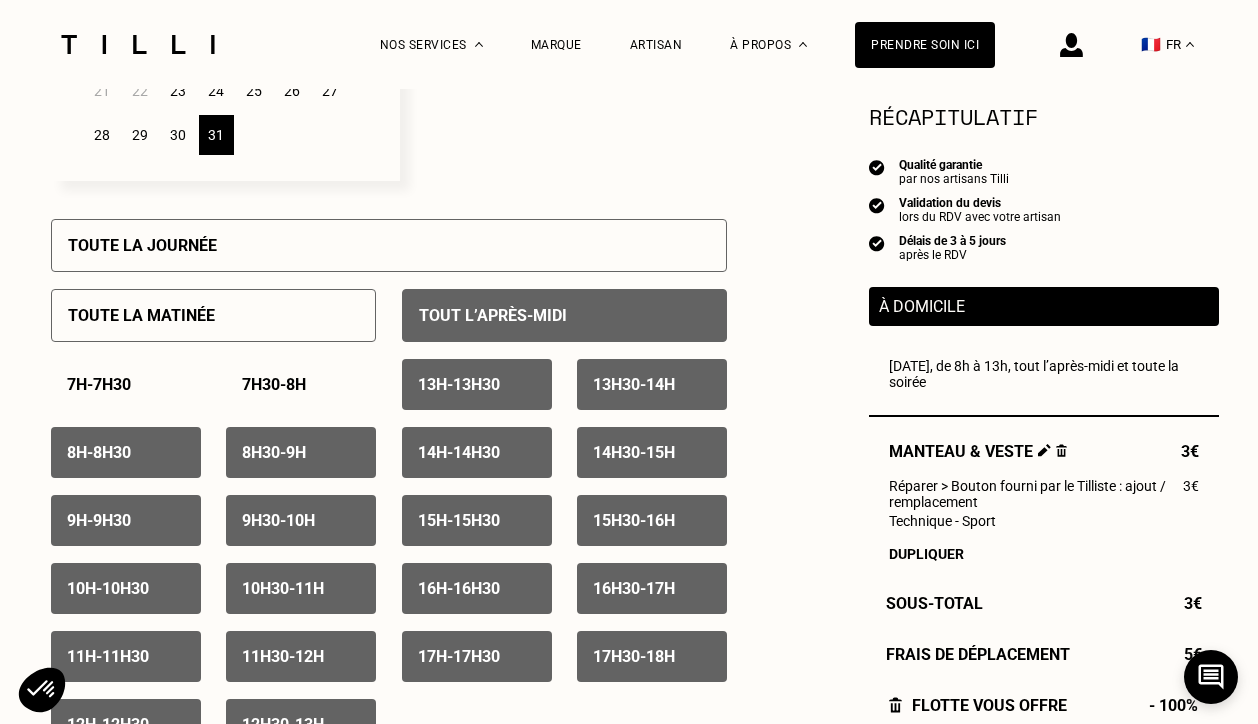 click on "13h  -  13h30" at bounding box center [459, 384] 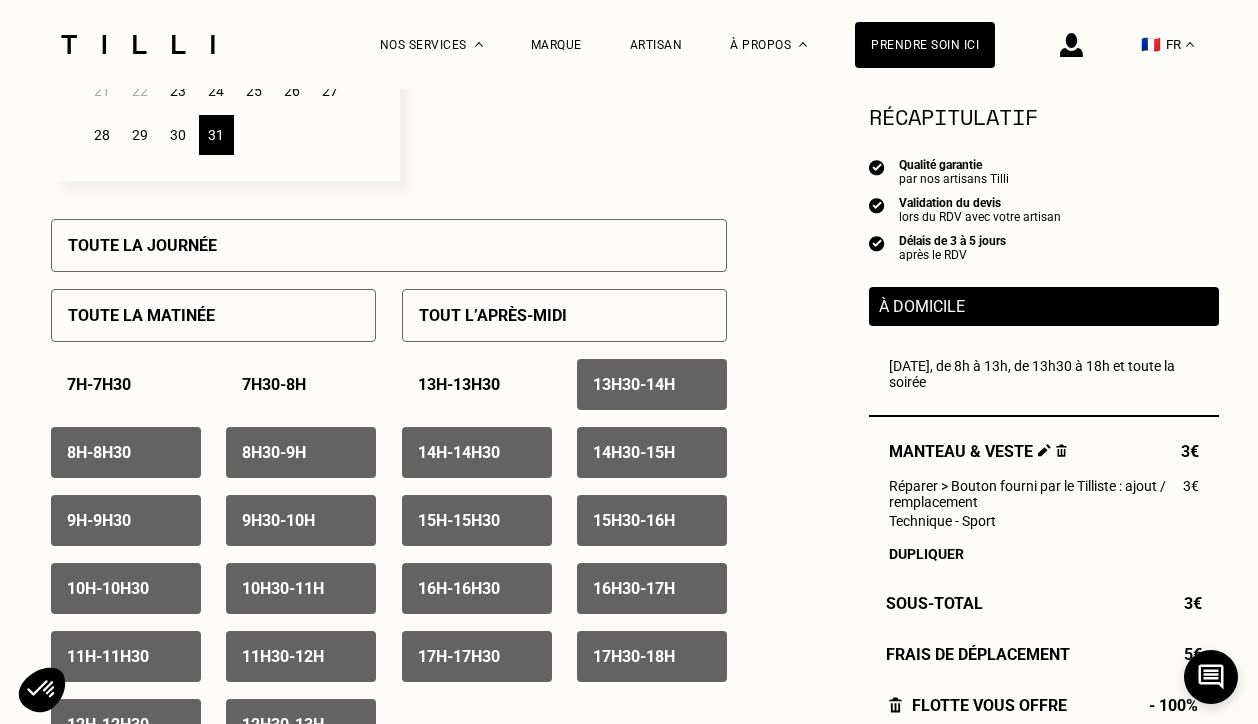 click on "13h30  -  14h" at bounding box center (634, 384) 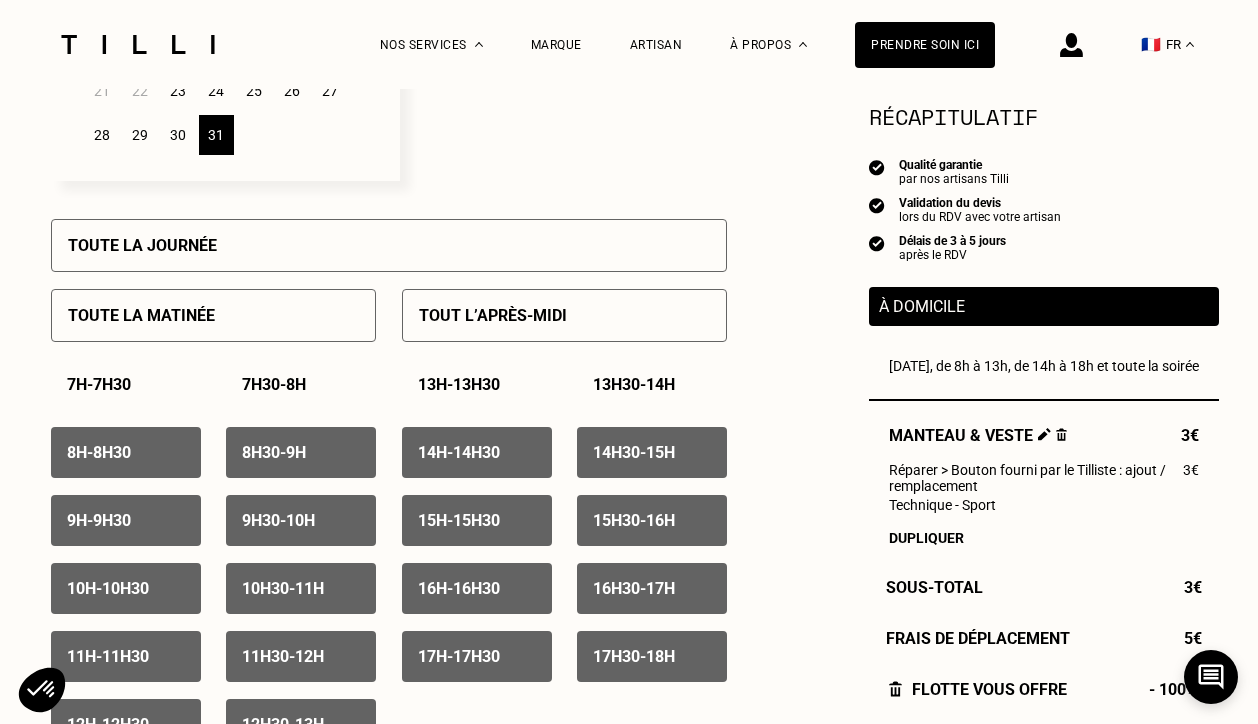 click on "13h  -  13h30" at bounding box center [459, 384] 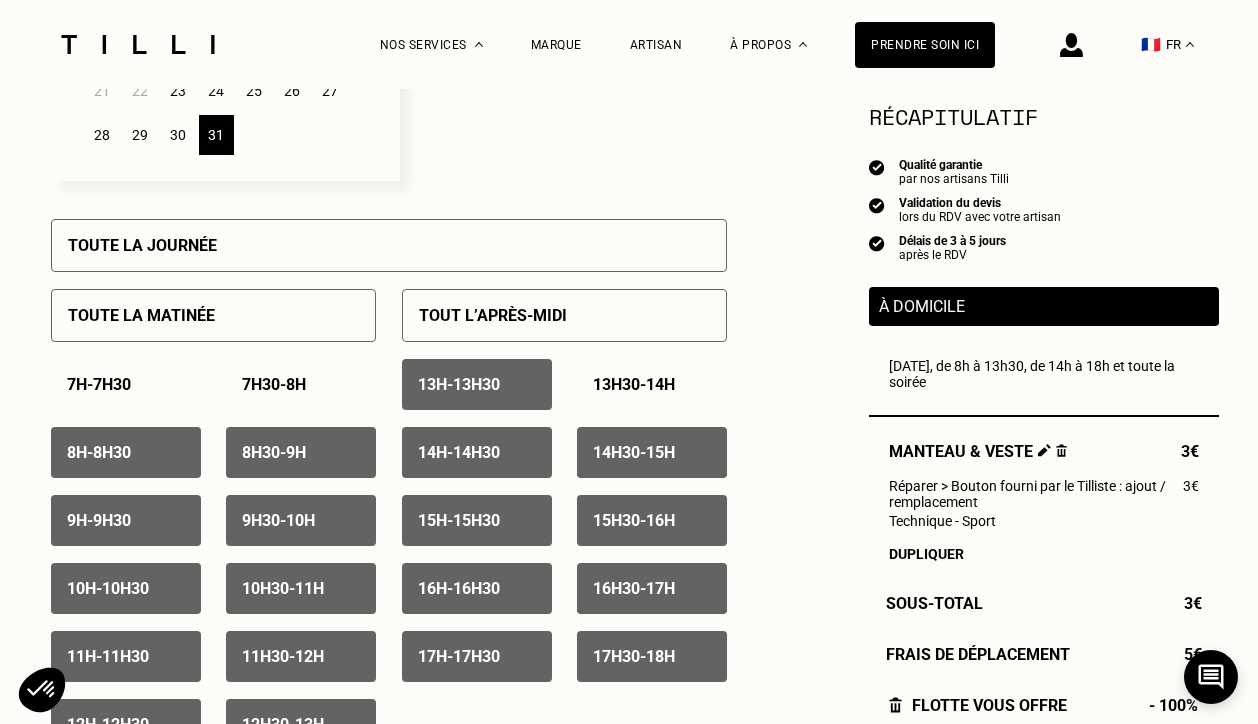 click on "13h30  -  14h" at bounding box center (634, 384) 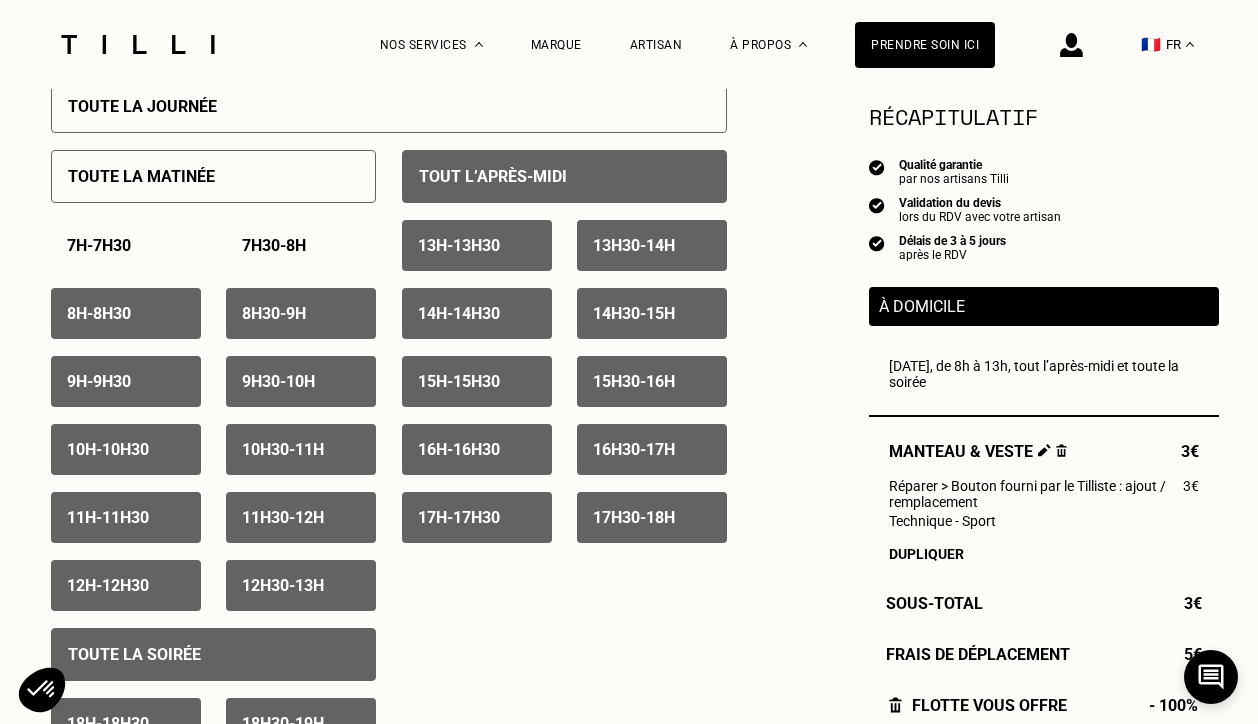 scroll, scrollTop: 1000, scrollLeft: 0, axis: vertical 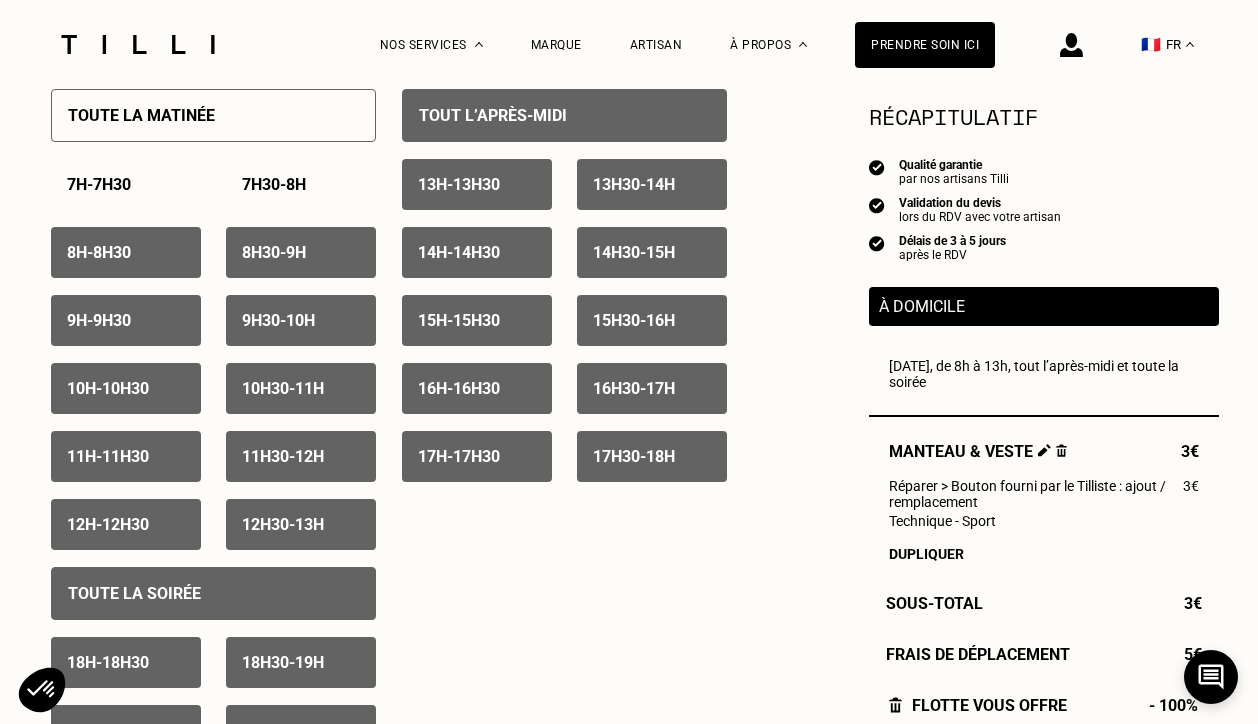 click on "17h30  -  18h" at bounding box center (652, 456) 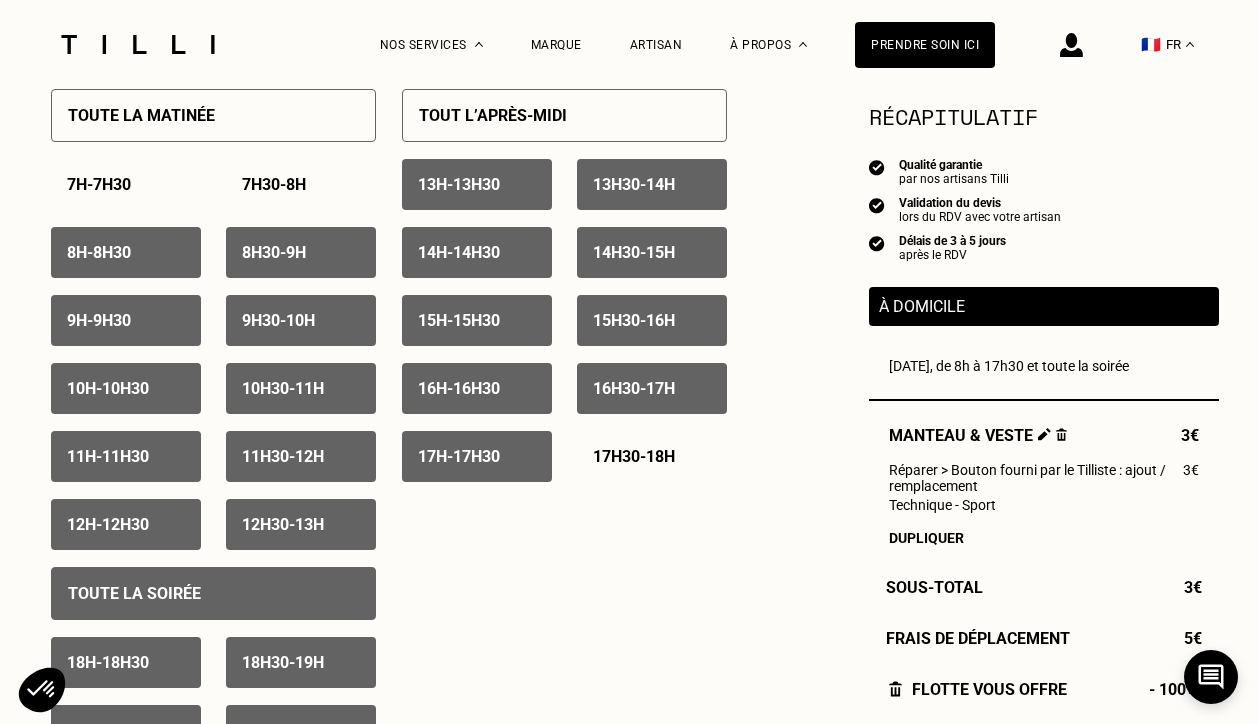 click on "17h  -  17h30" at bounding box center (477, 456) 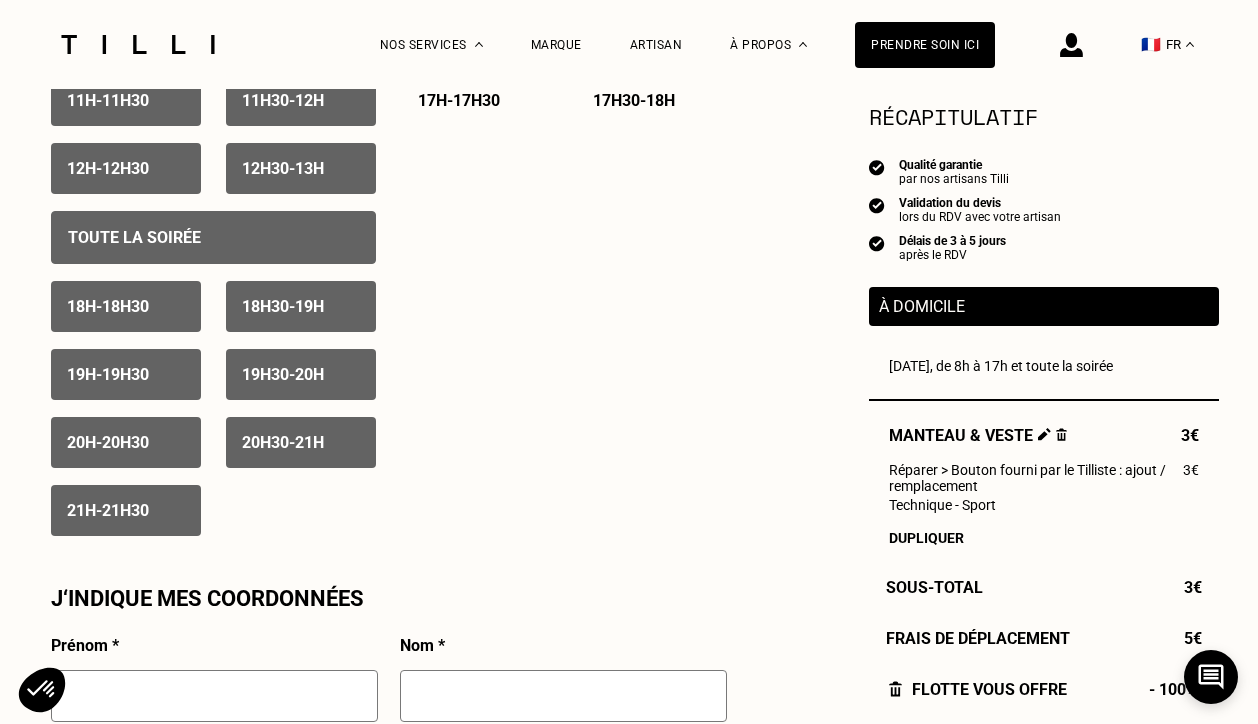 scroll, scrollTop: 1400, scrollLeft: 0, axis: vertical 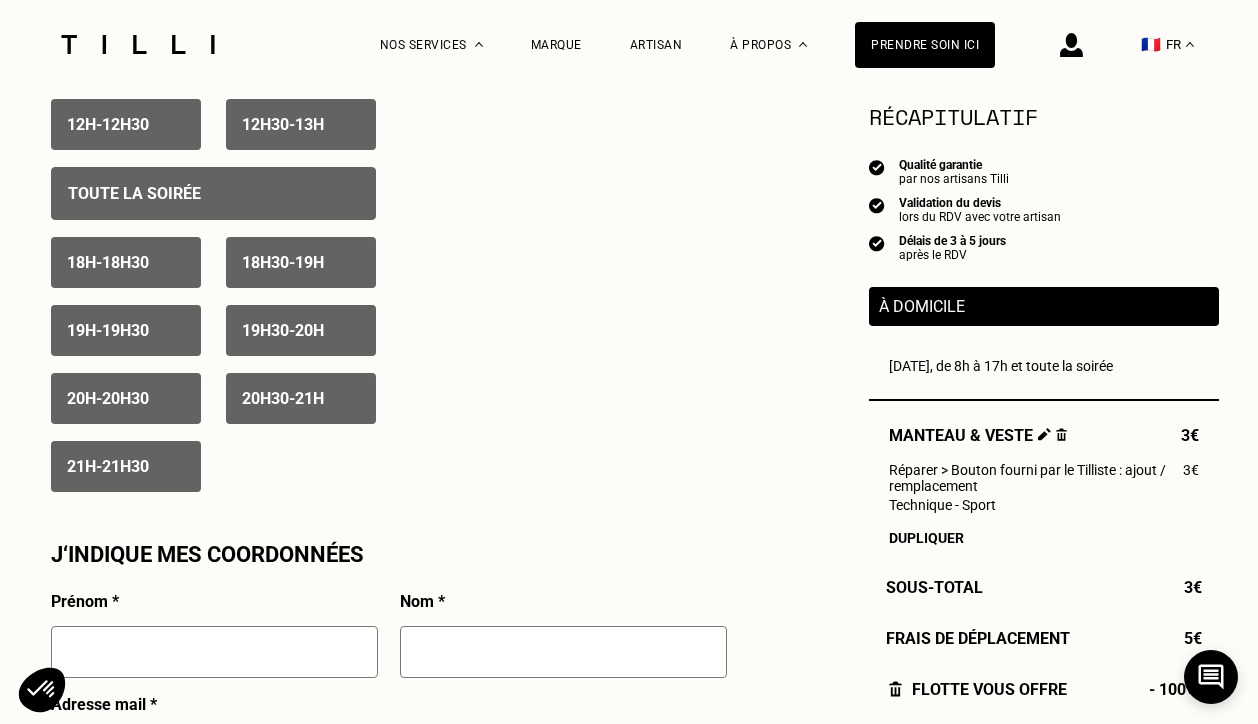 click on "21h  -  21h30" at bounding box center [108, 466] 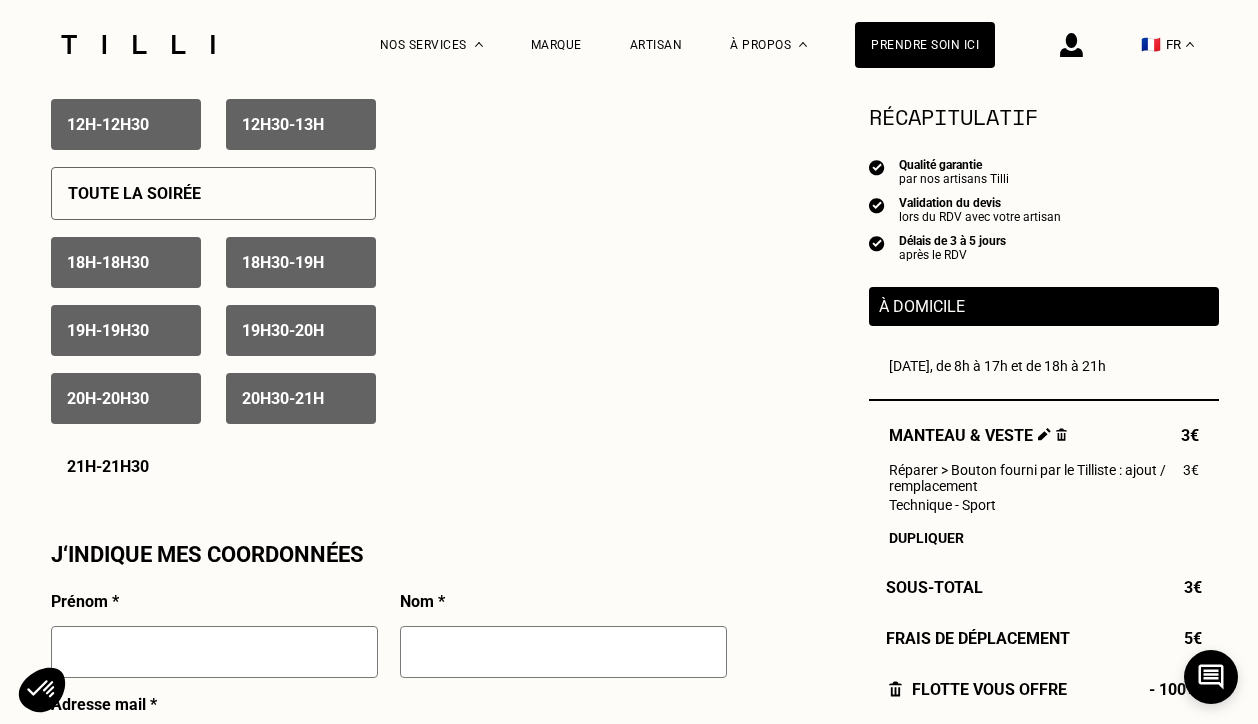 click on "20h  -  20h30" at bounding box center [108, 398] 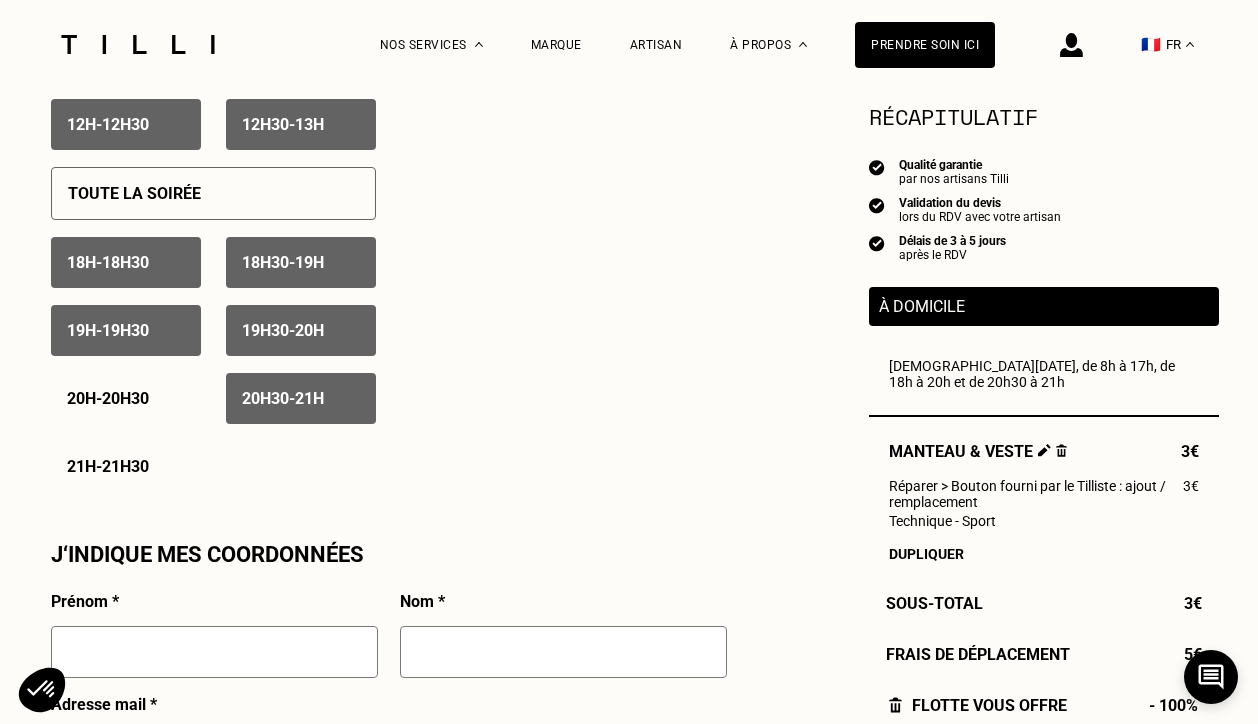 drag, startPoint x: 284, startPoint y: 395, endPoint x: 291, endPoint y: 346, distance: 49.497475 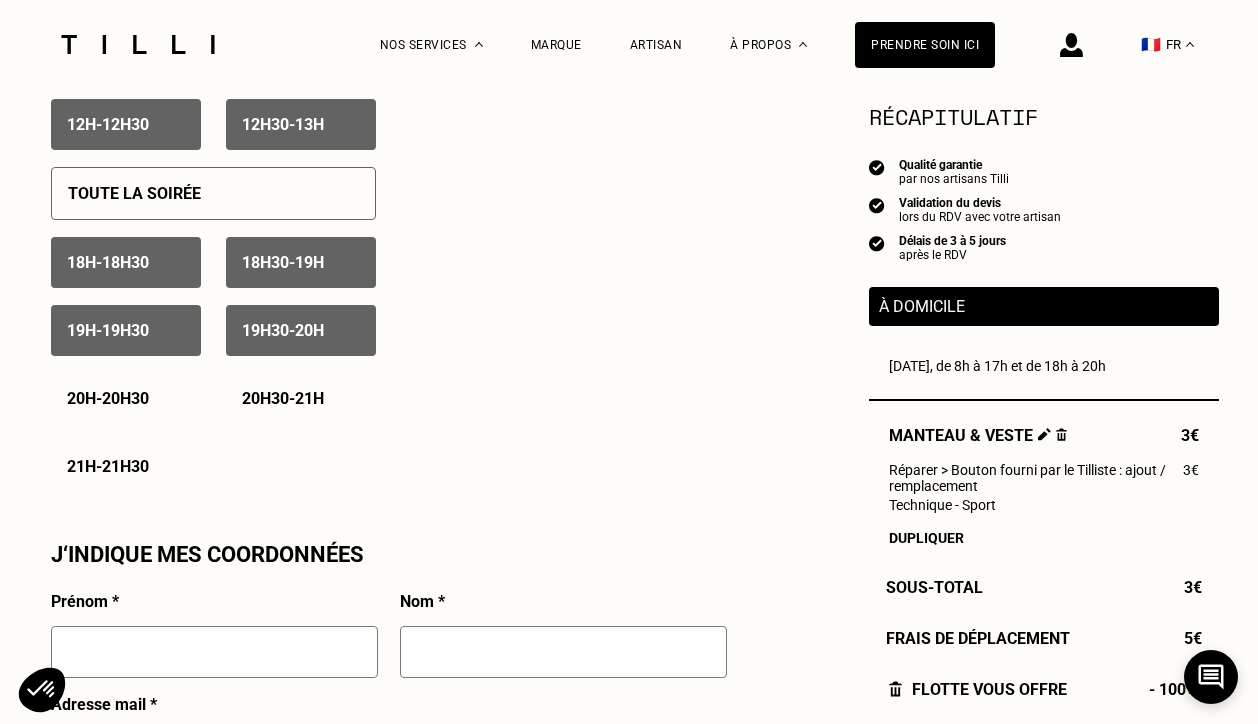drag, startPoint x: 291, startPoint y: 336, endPoint x: 244, endPoint y: 335, distance: 47.010635 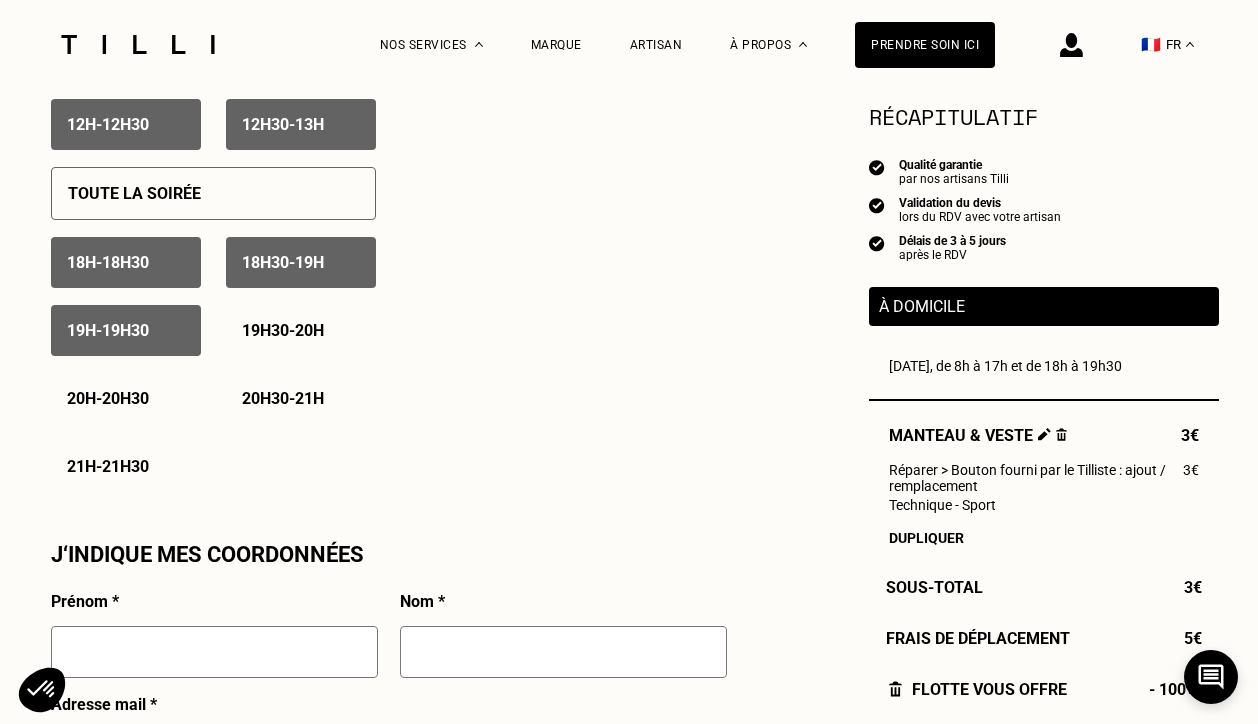click on "19h  -  19h30" at bounding box center [126, 330] 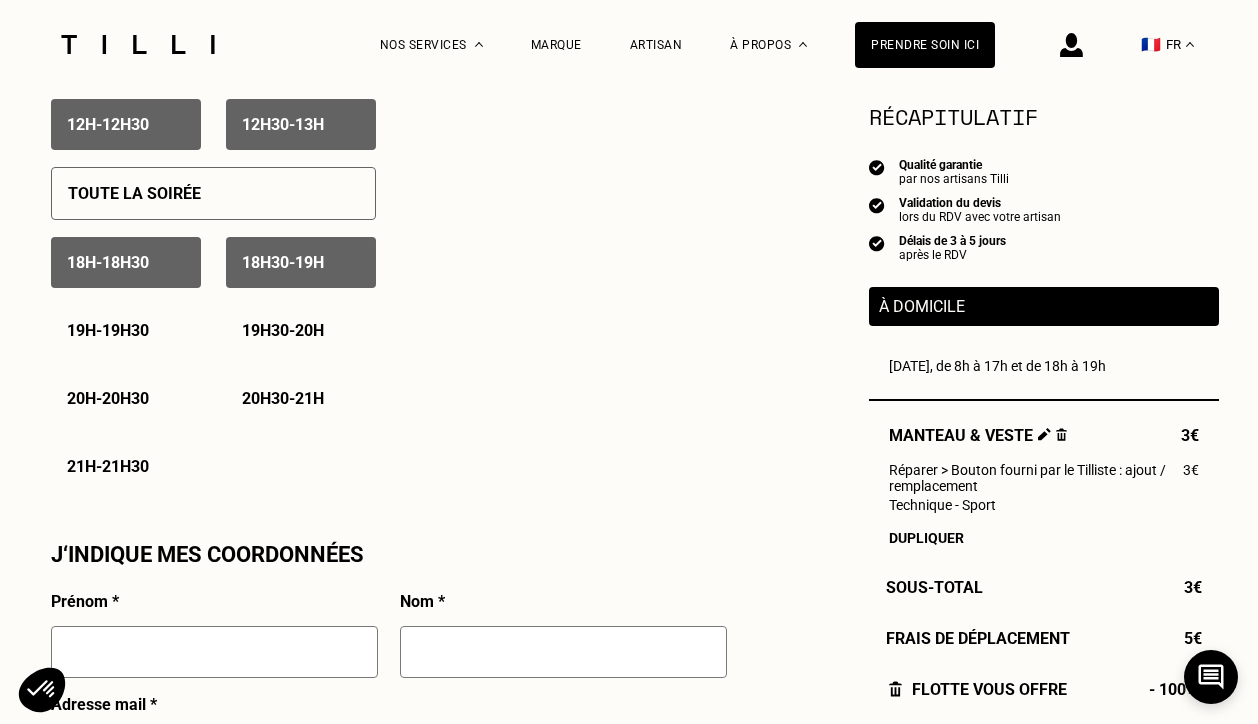 click on "18h  -  18h30" at bounding box center (126, 262) 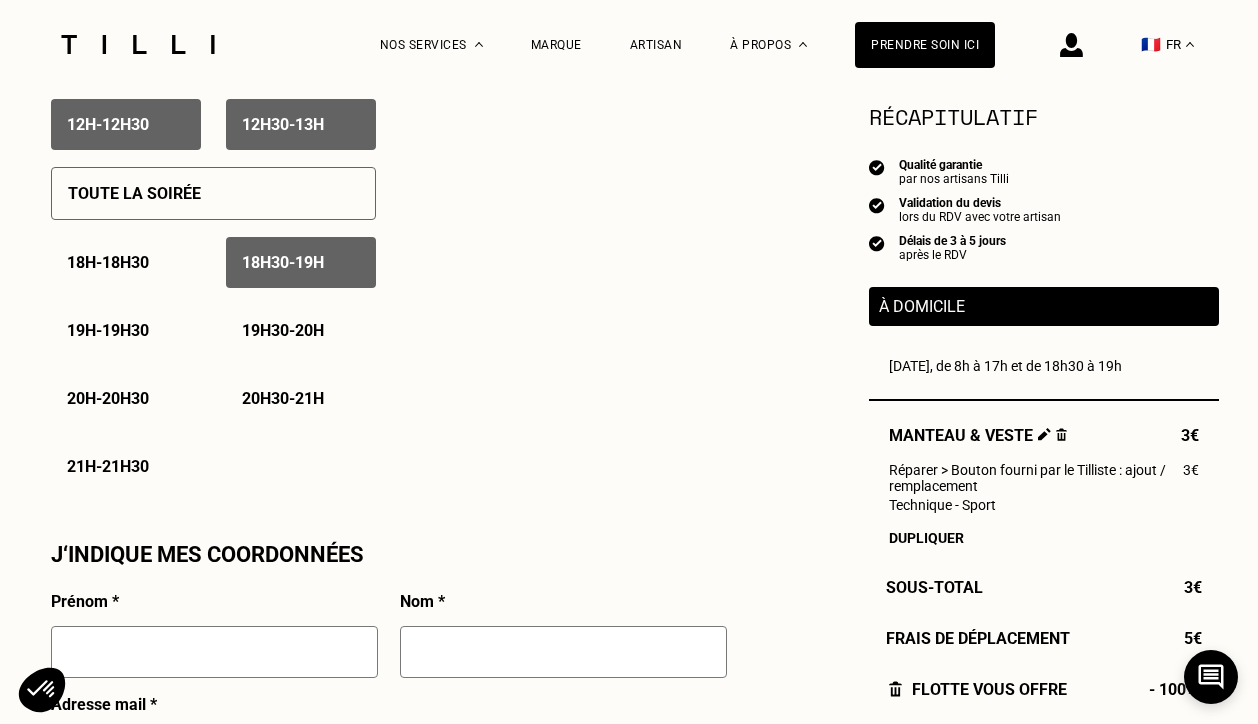 click on "18h30  -  19h" at bounding box center (283, 262) 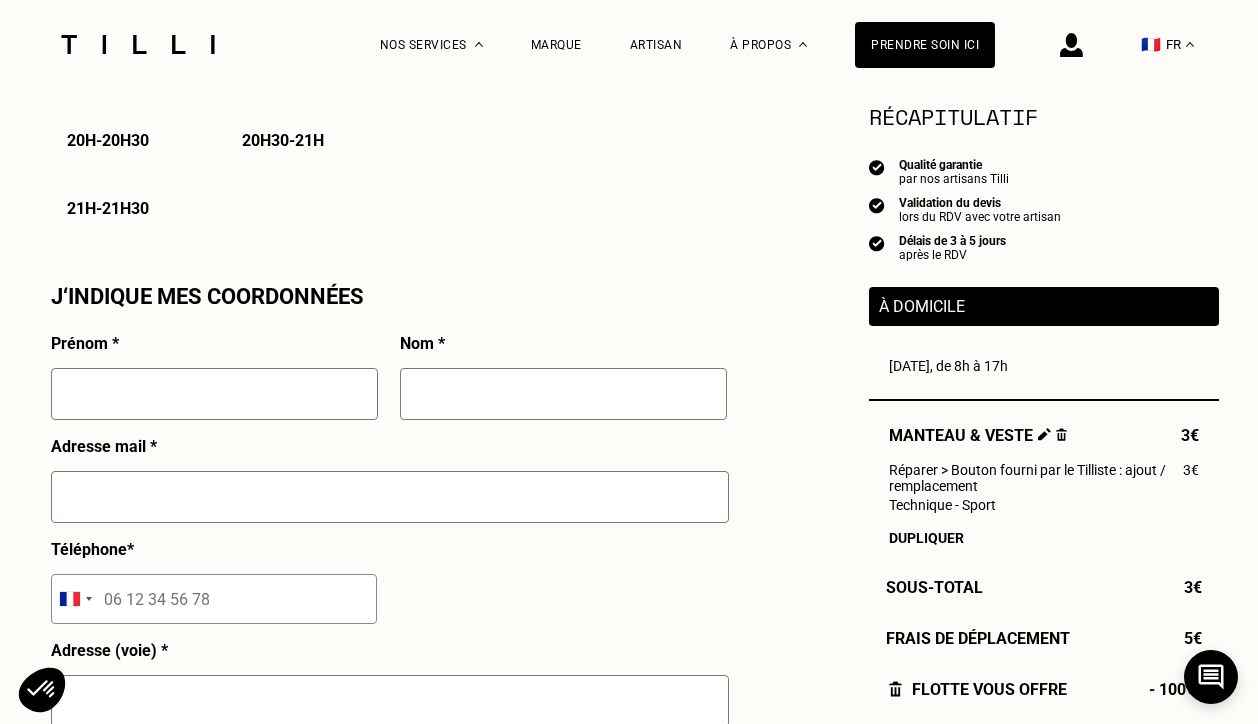 scroll, scrollTop: 1700, scrollLeft: 0, axis: vertical 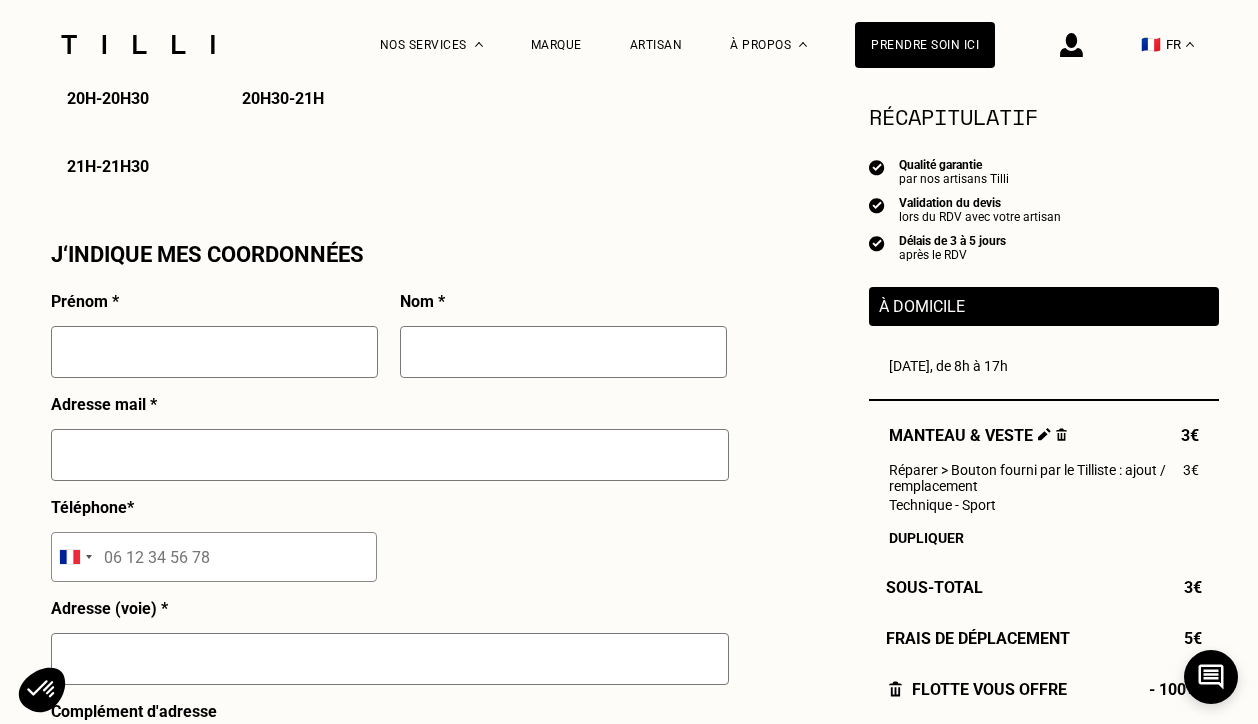 click at bounding box center (214, 352) 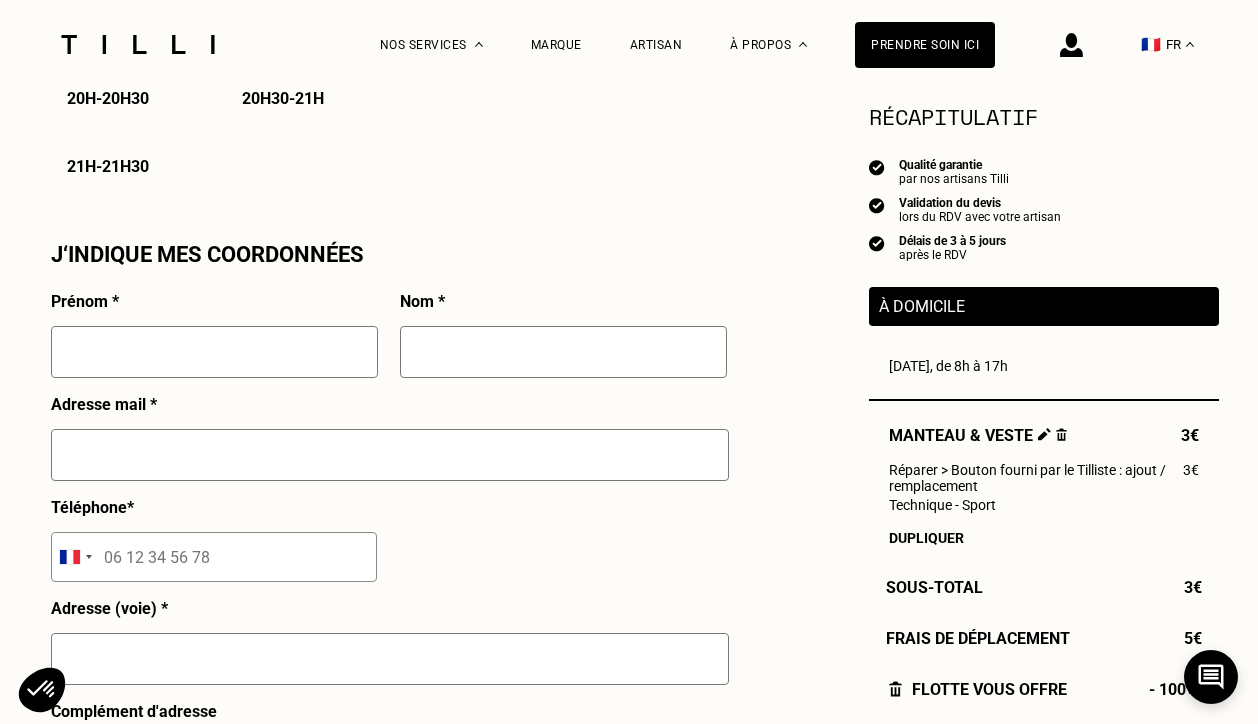 type on "Éole" 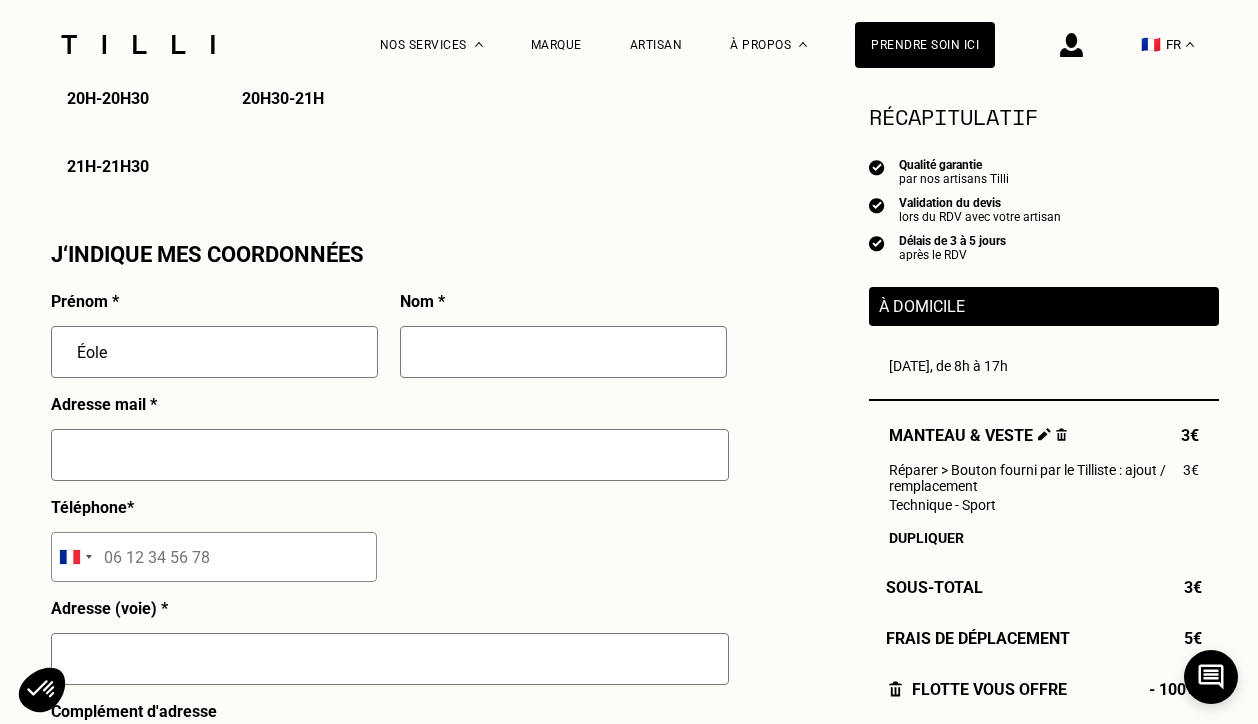 type on "Couzon Chauvin" 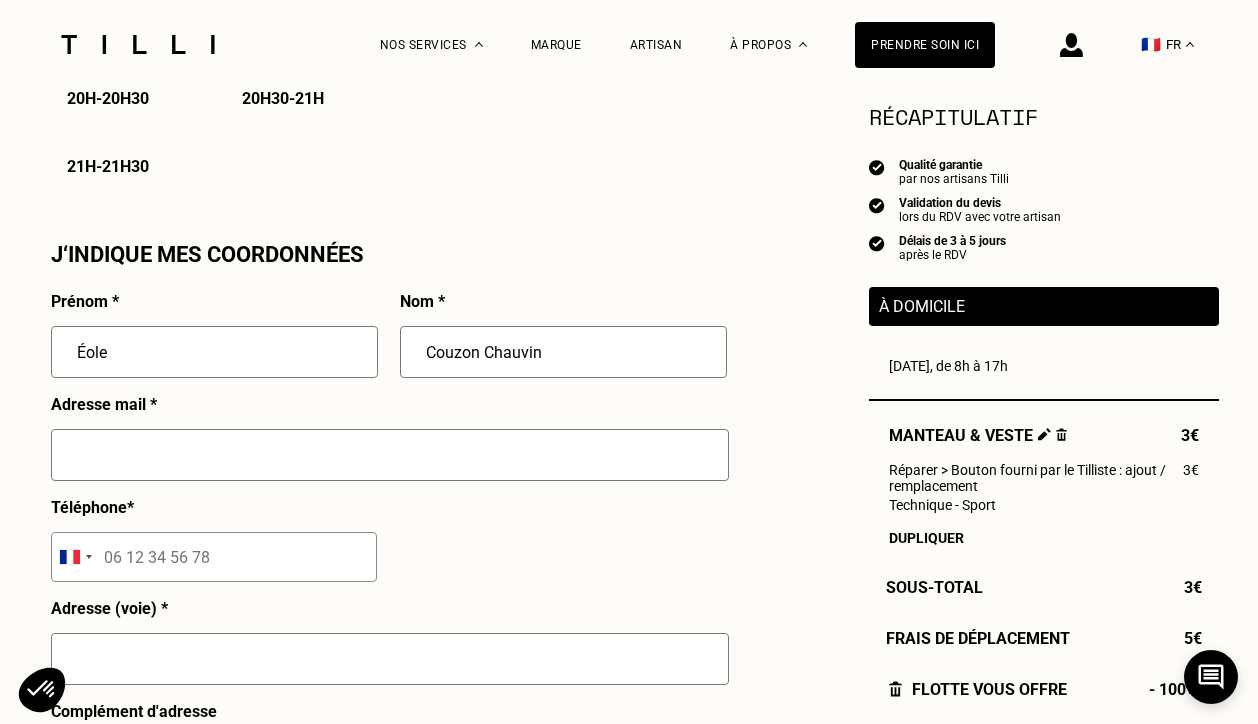 type on "[EMAIL_ADDRESS][DOMAIN_NAME]" 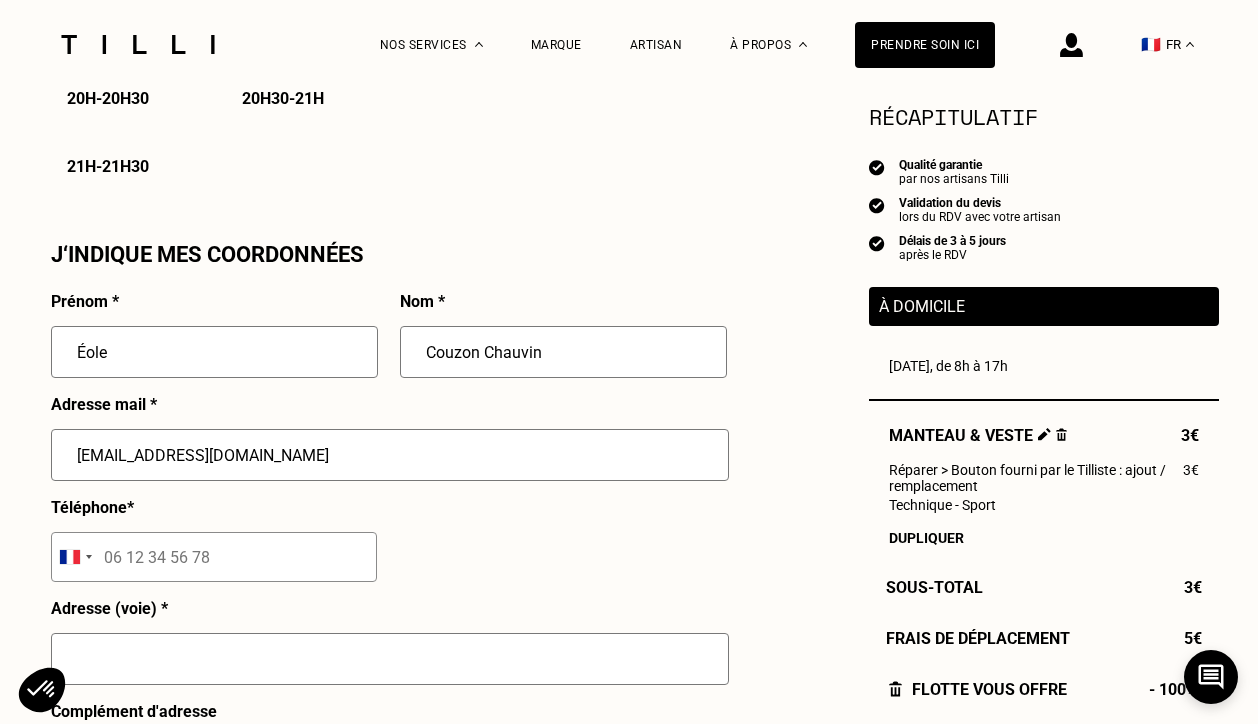 type on "06 37 03 52 60" 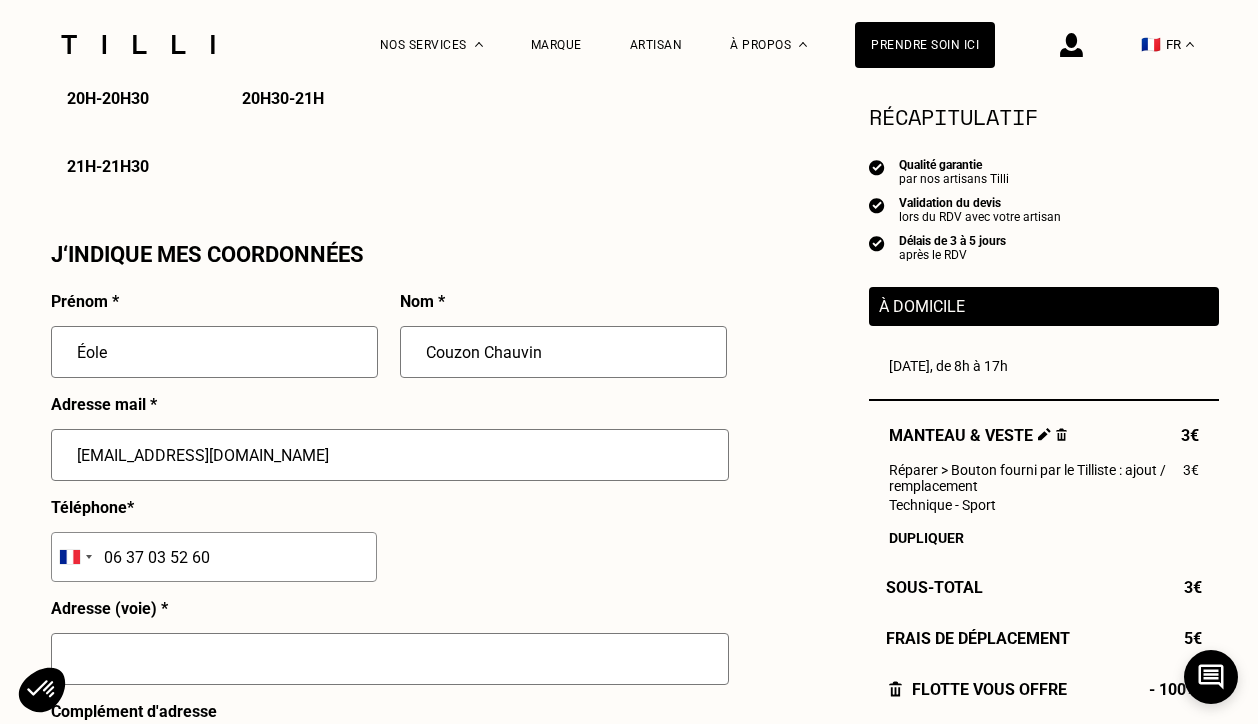 type on "[STREET_ADDRESS]" 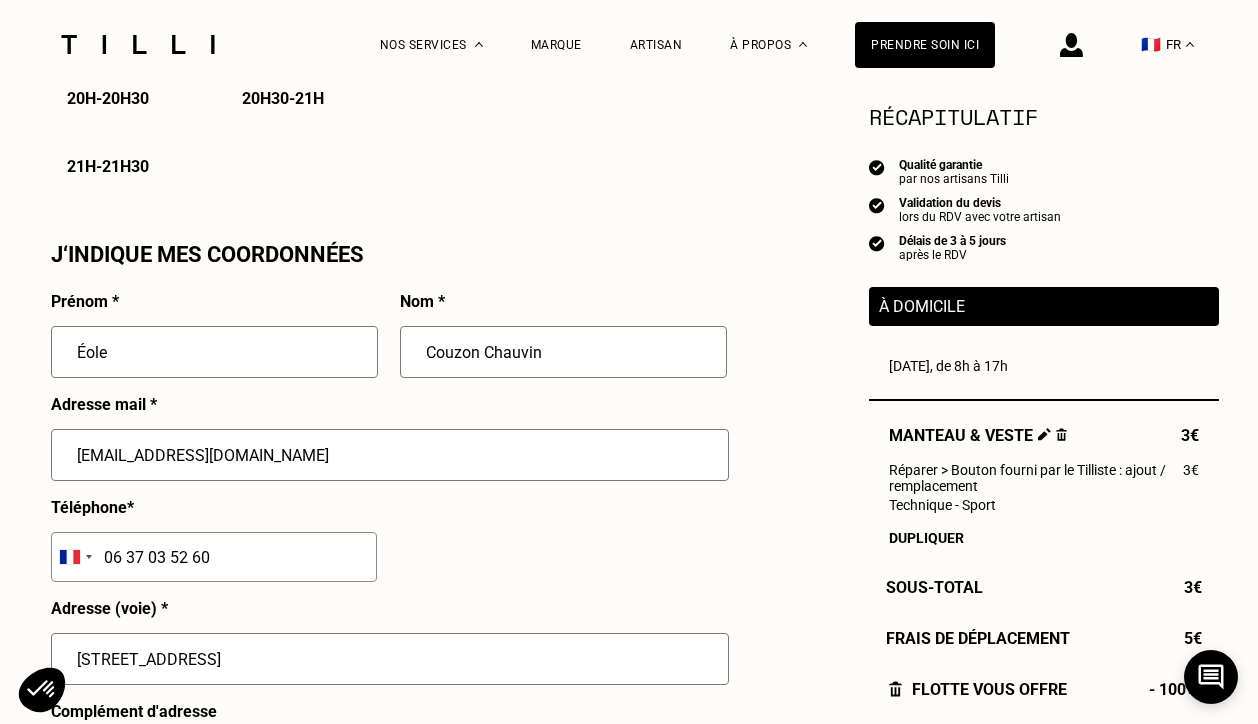 type on "[GEOGRAPHIC_DATA]" 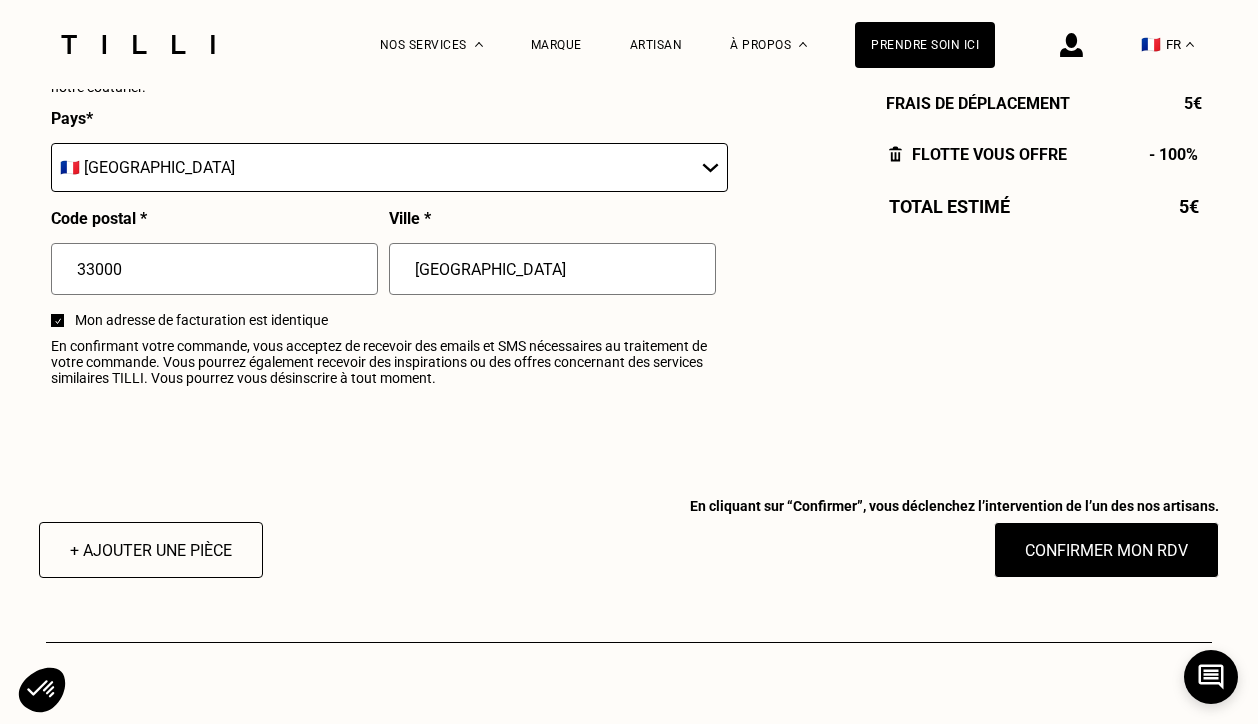 scroll, scrollTop: 2400, scrollLeft: 0, axis: vertical 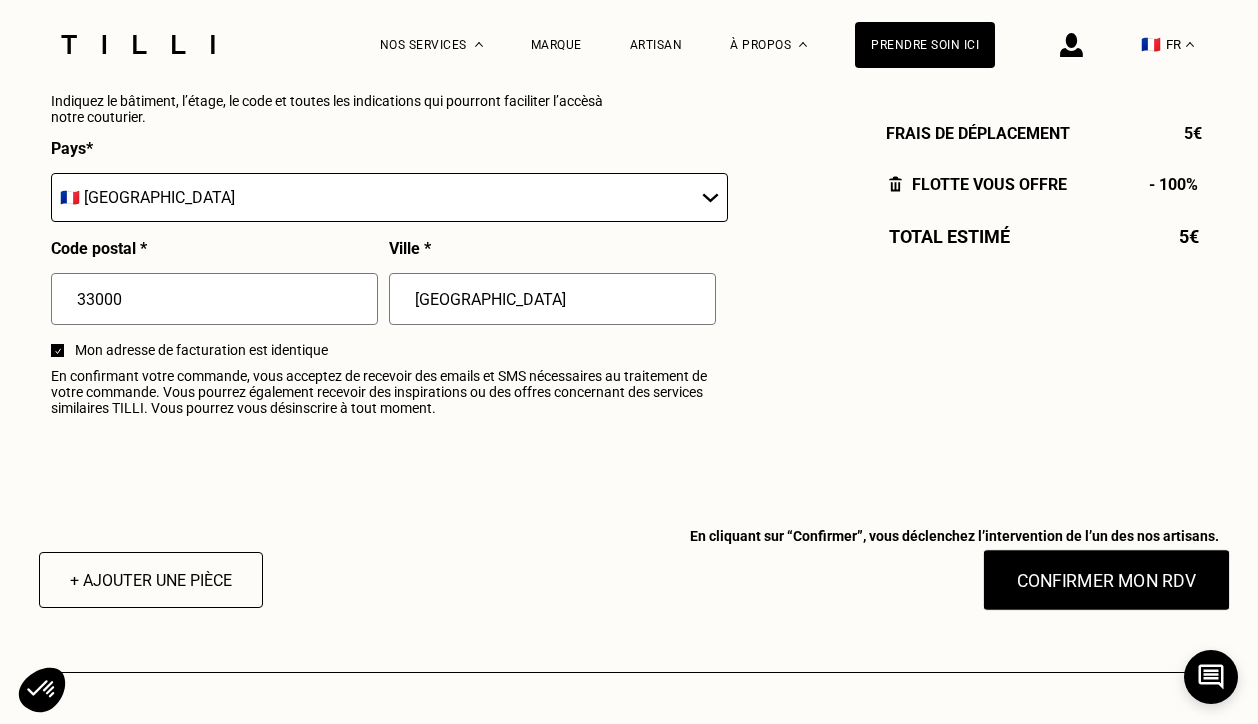 click on "Confirmer mon RDV" at bounding box center (1107, 580) 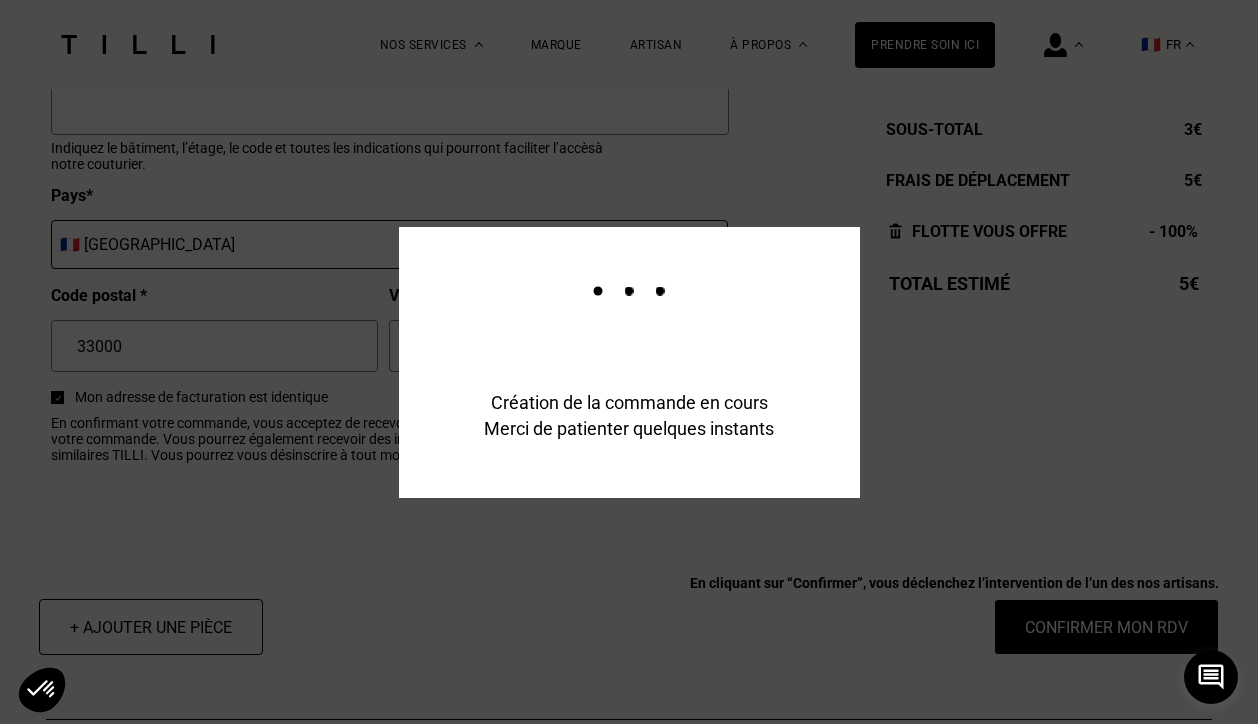scroll, scrollTop: 2448, scrollLeft: 0, axis: vertical 